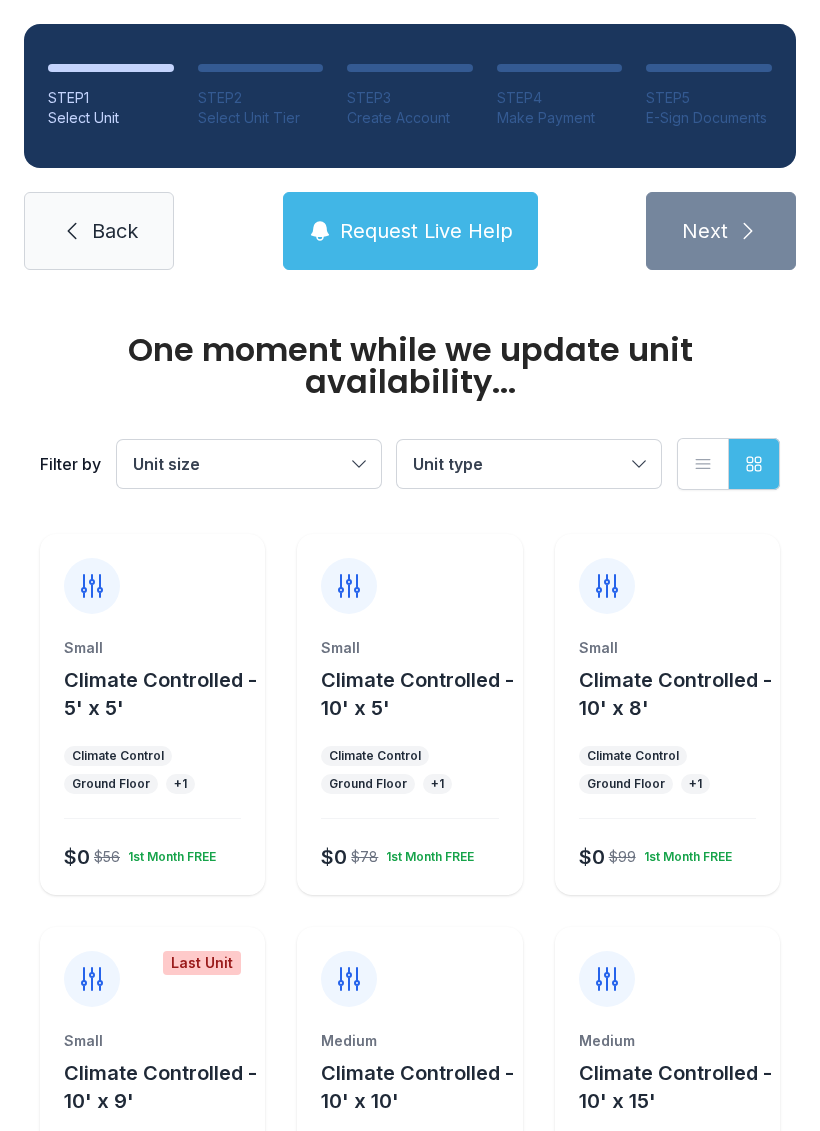 scroll, scrollTop: 0, scrollLeft: 0, axis: both 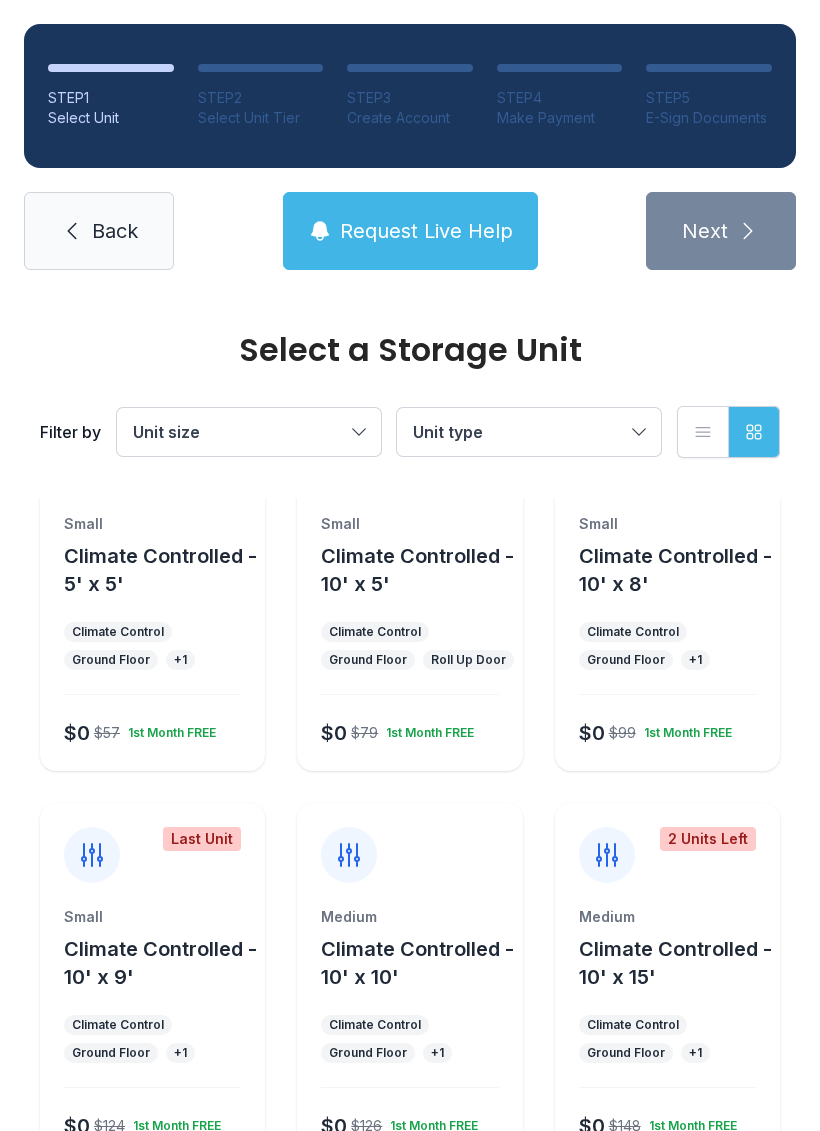 click on "Roll Up Door" at bounding box center (468, 660) 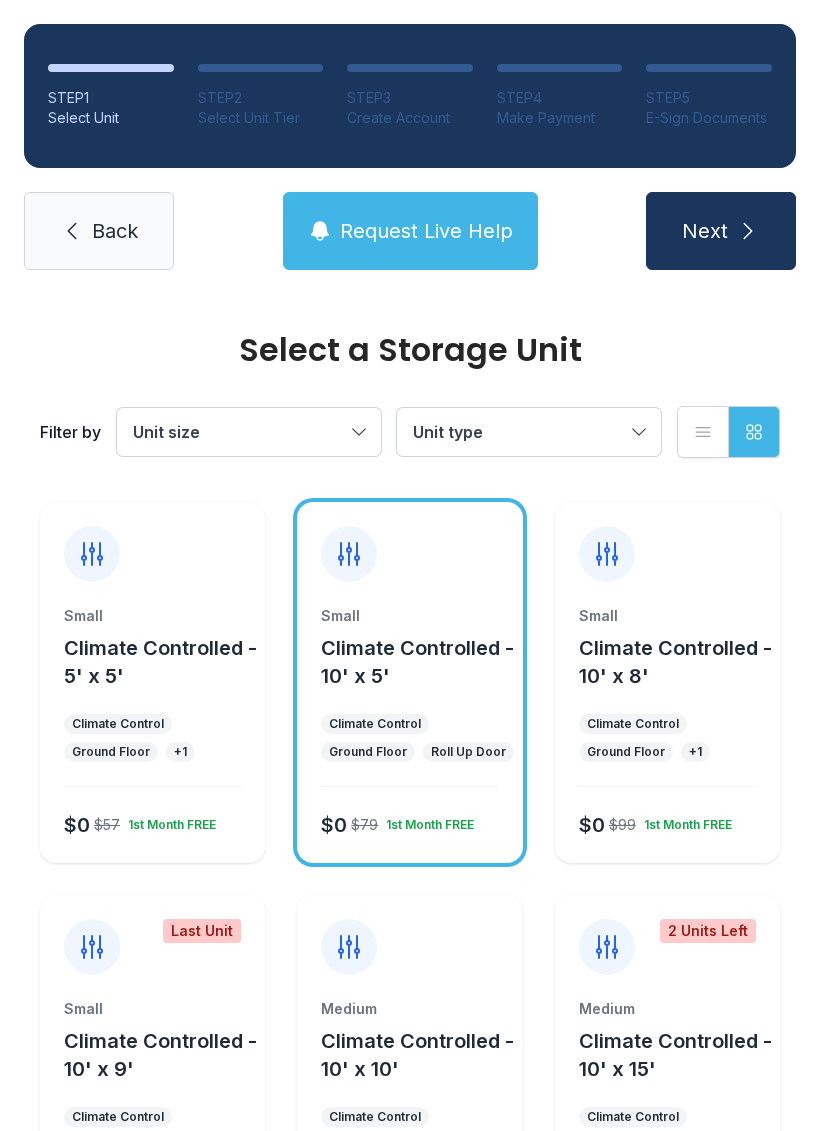 scroll, scrollTop: 0, scrollLeft: 0, axis: both 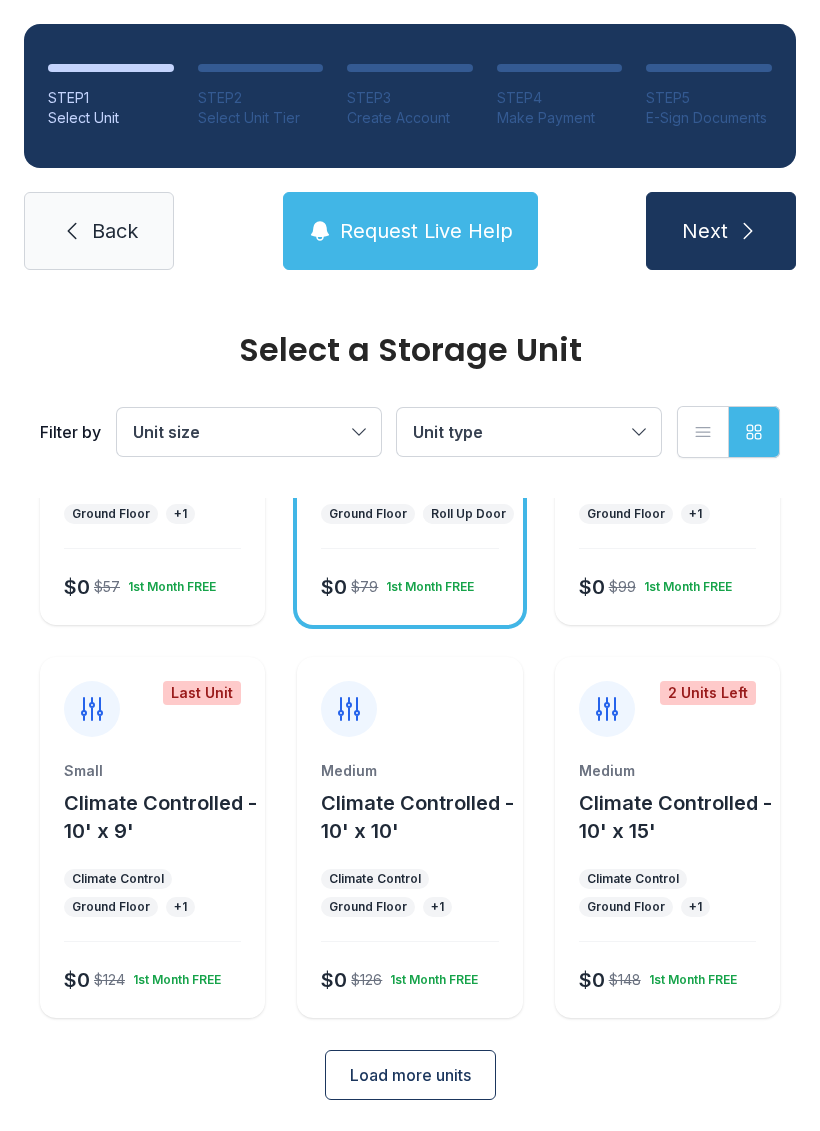 click on "Load more units" at bounding box center [410, 1075] 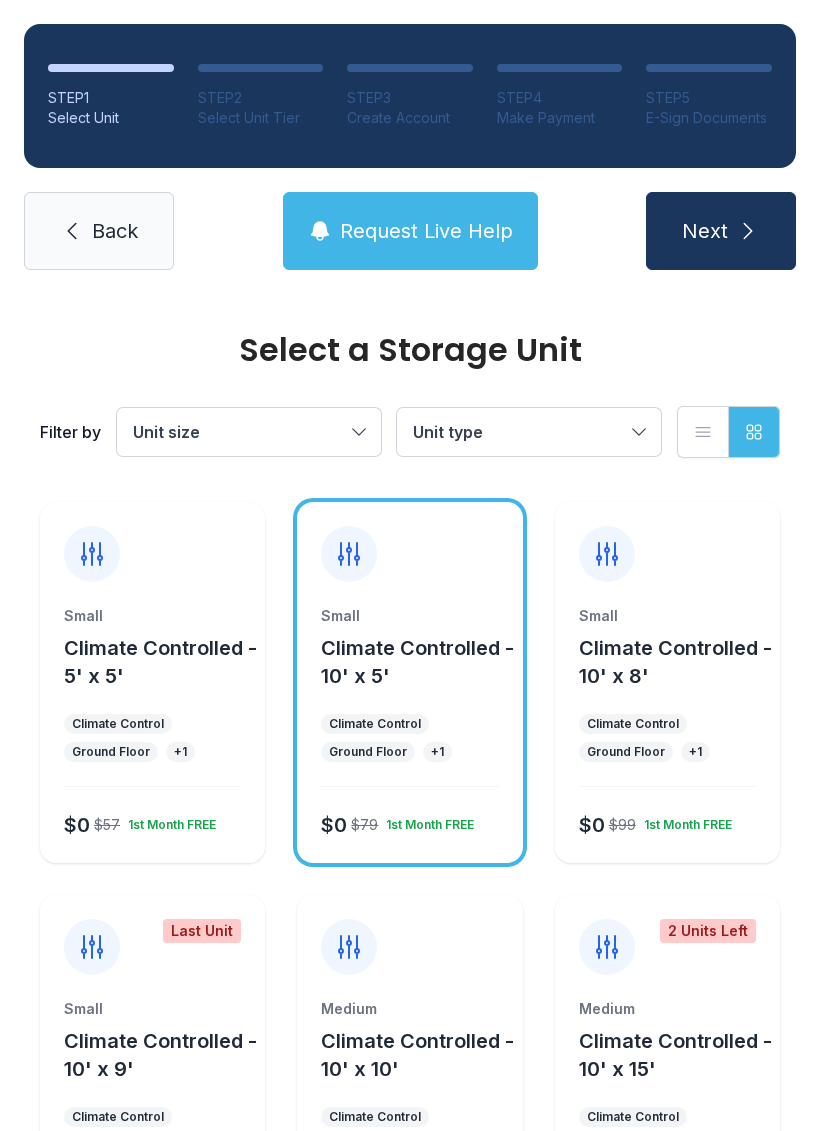scroll, scrollTop: 0, scrollLeft: 0, axis: both 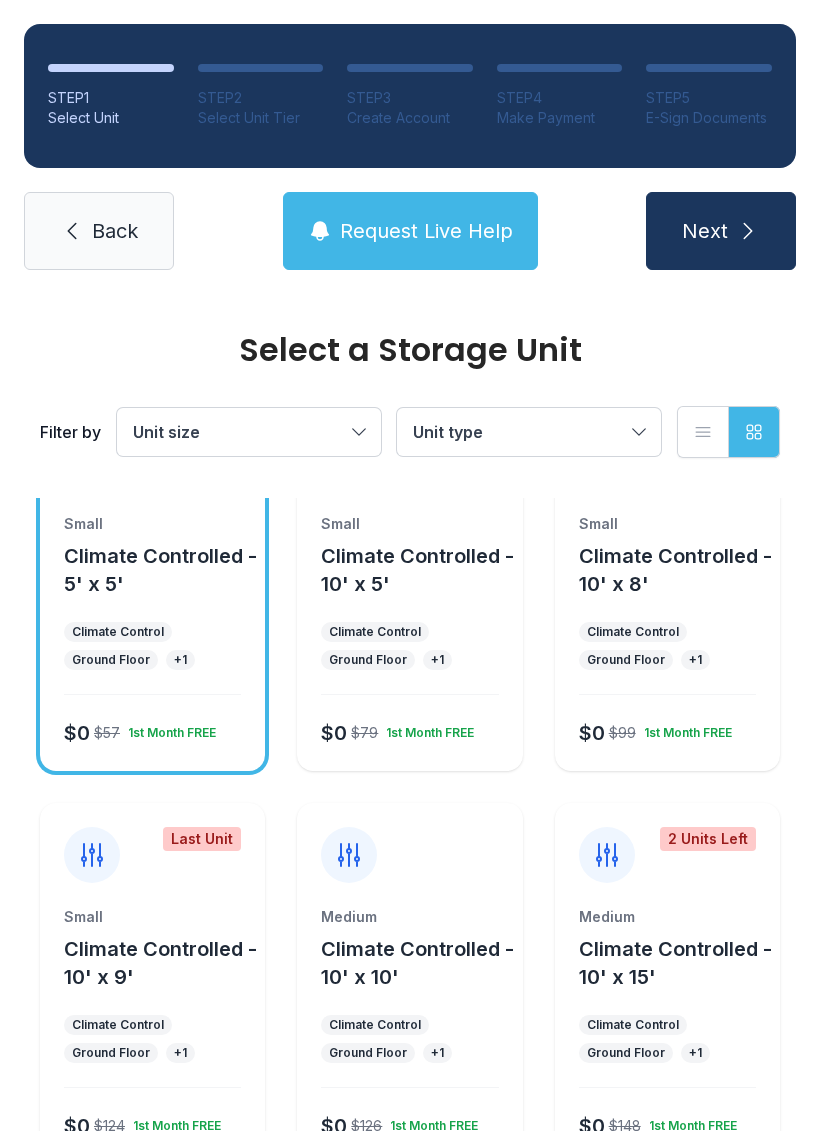 click on "$0 $79 1st Month FREE" at bounding box center (405, 729) 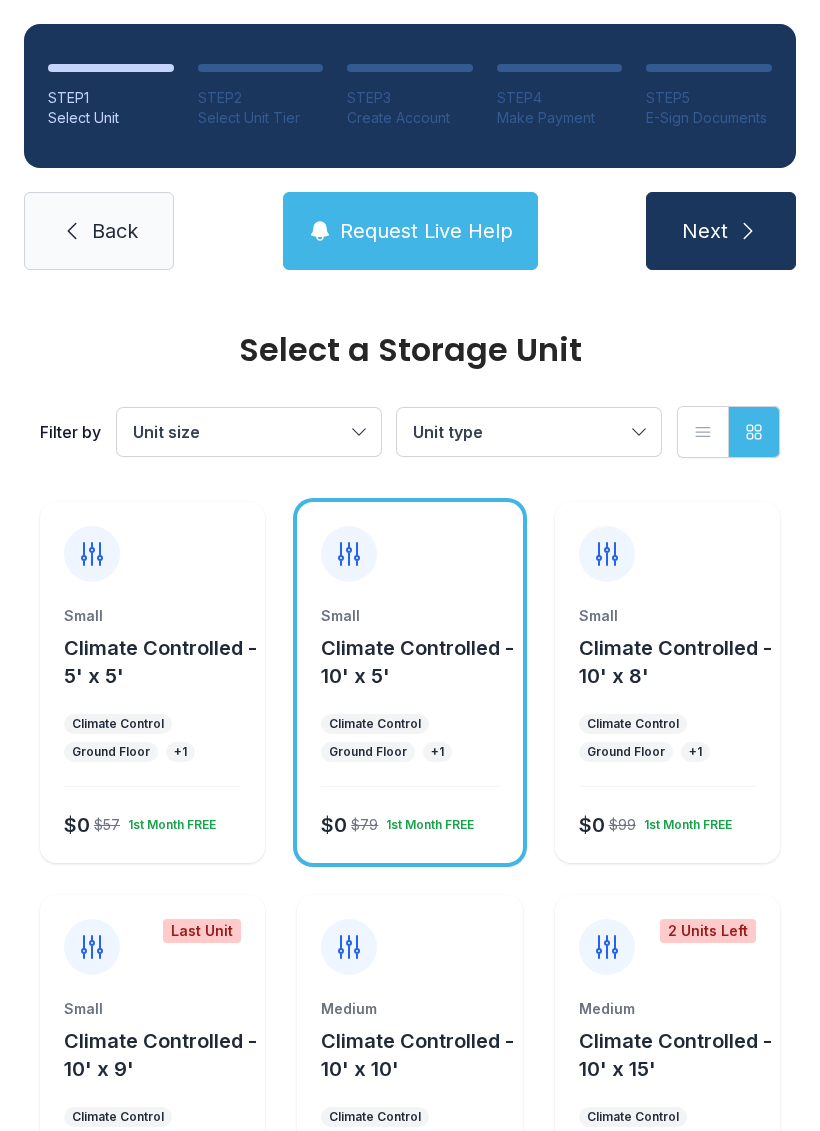 scroll, scrollTop: 0, scrollLeft: 0, axis: both 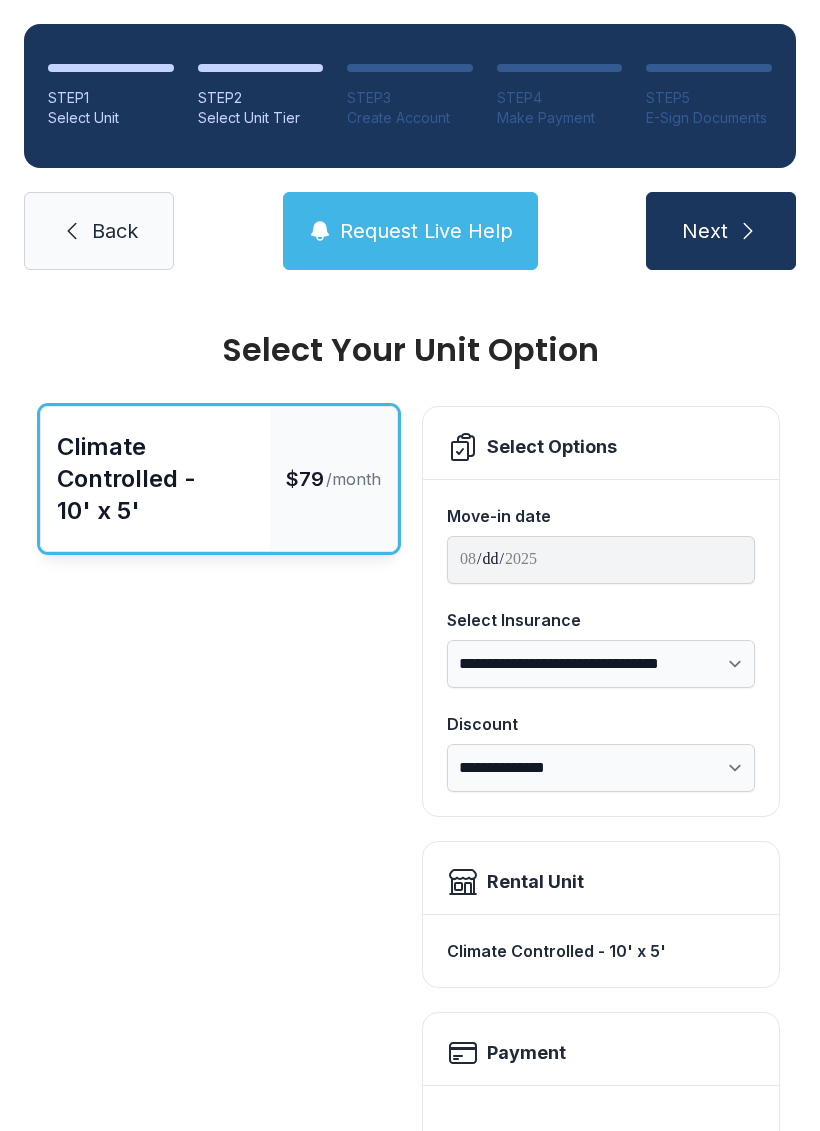 click on "Back" at bounding box center [99, 231] 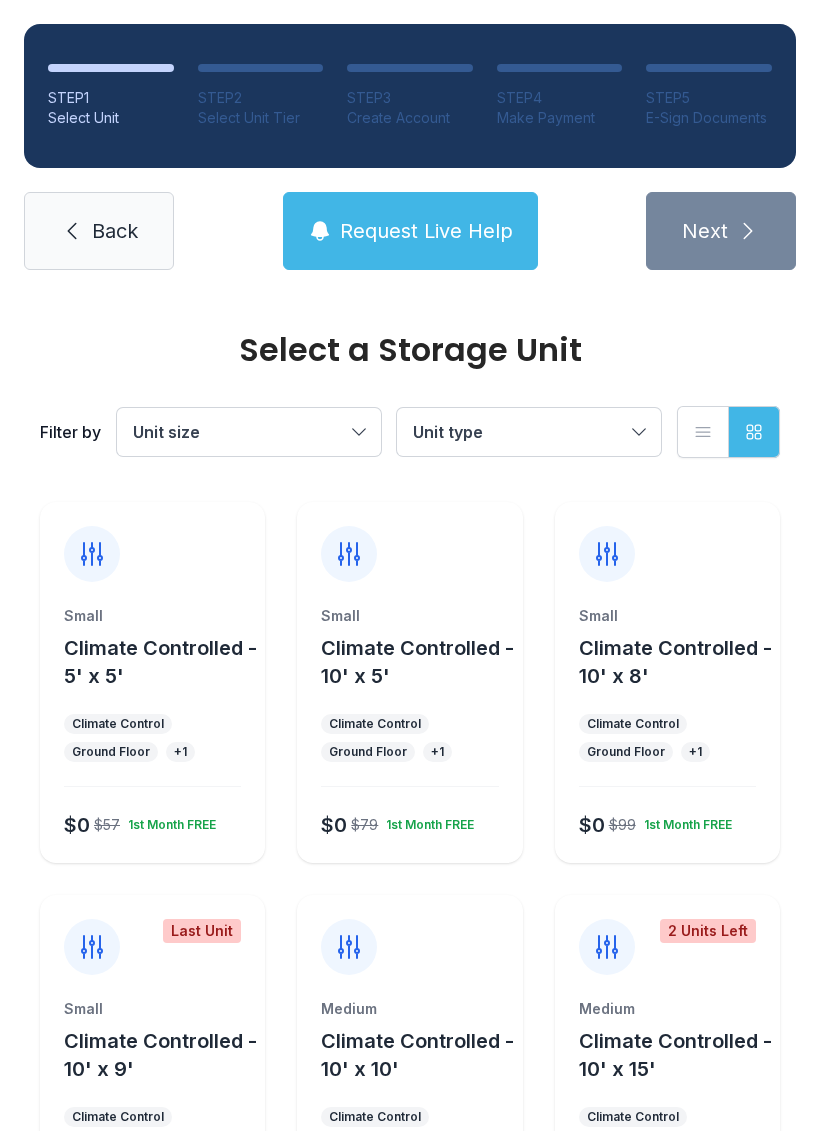 click on "Climate Controlled - 5' x 5'" at bounding box center [160, 662] 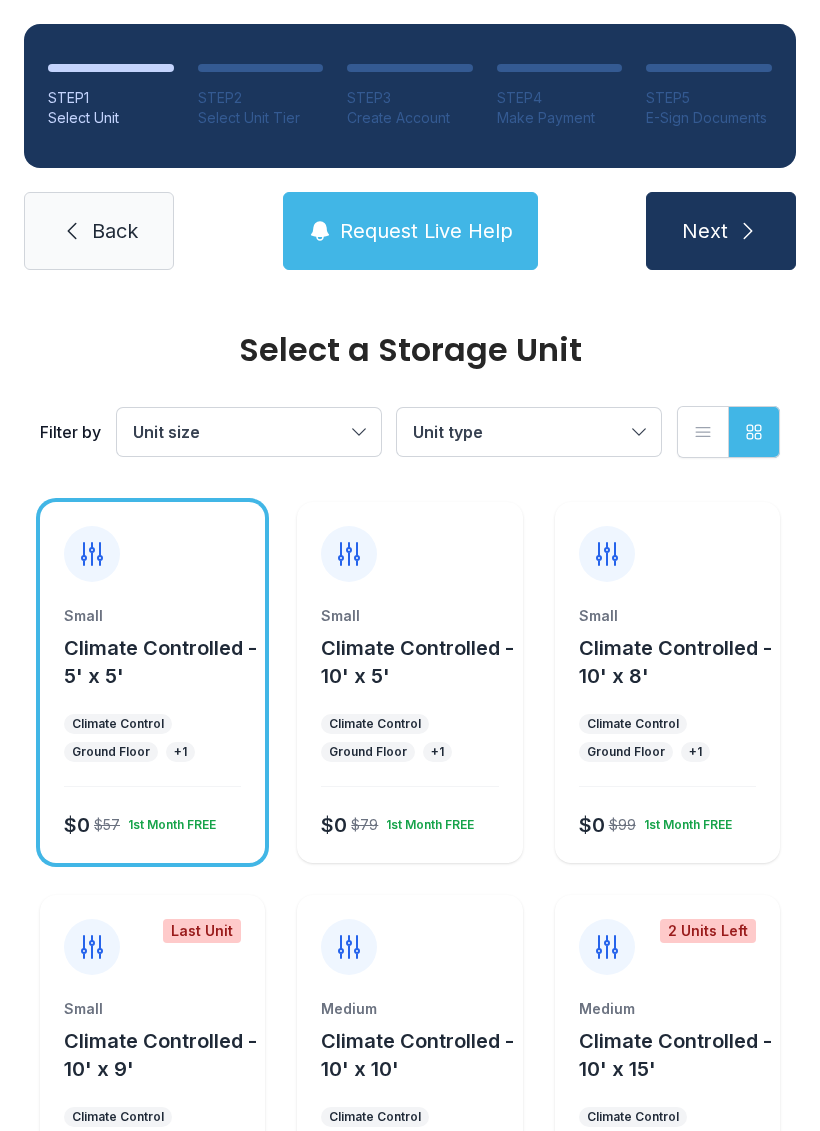 click 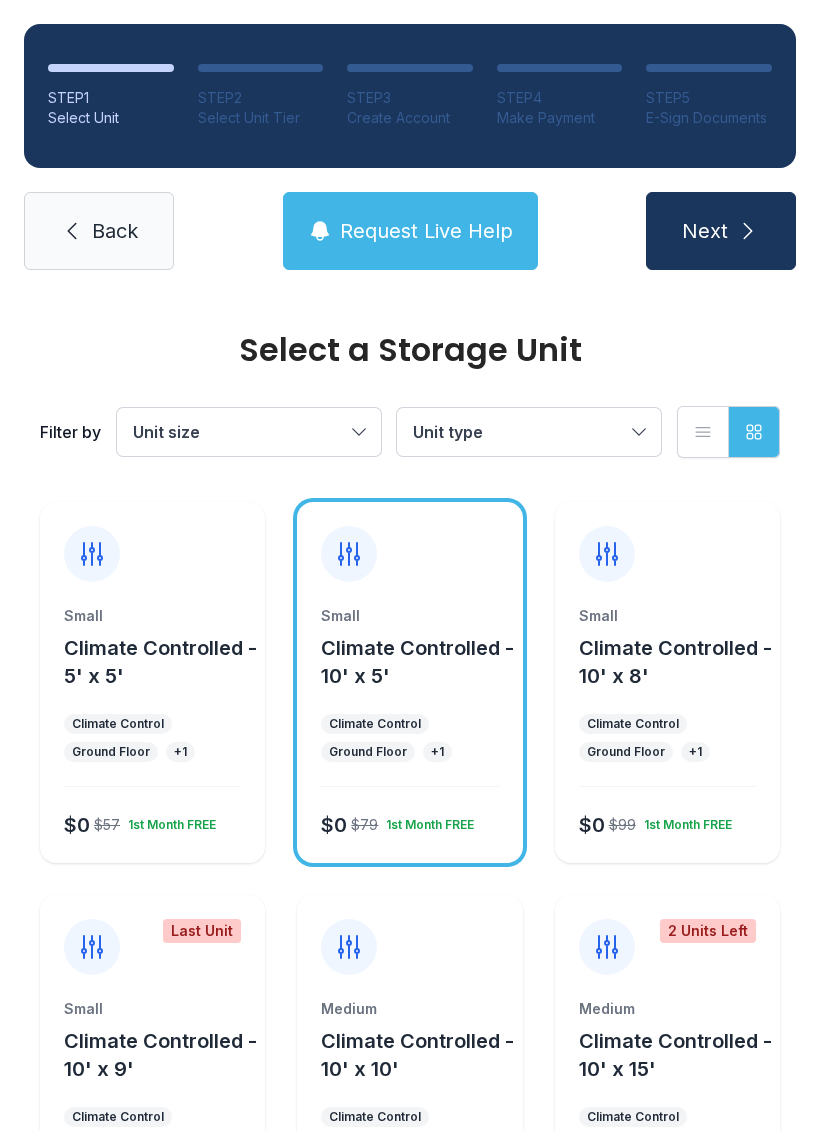 click on "Next" at bounding box center (705, 231) 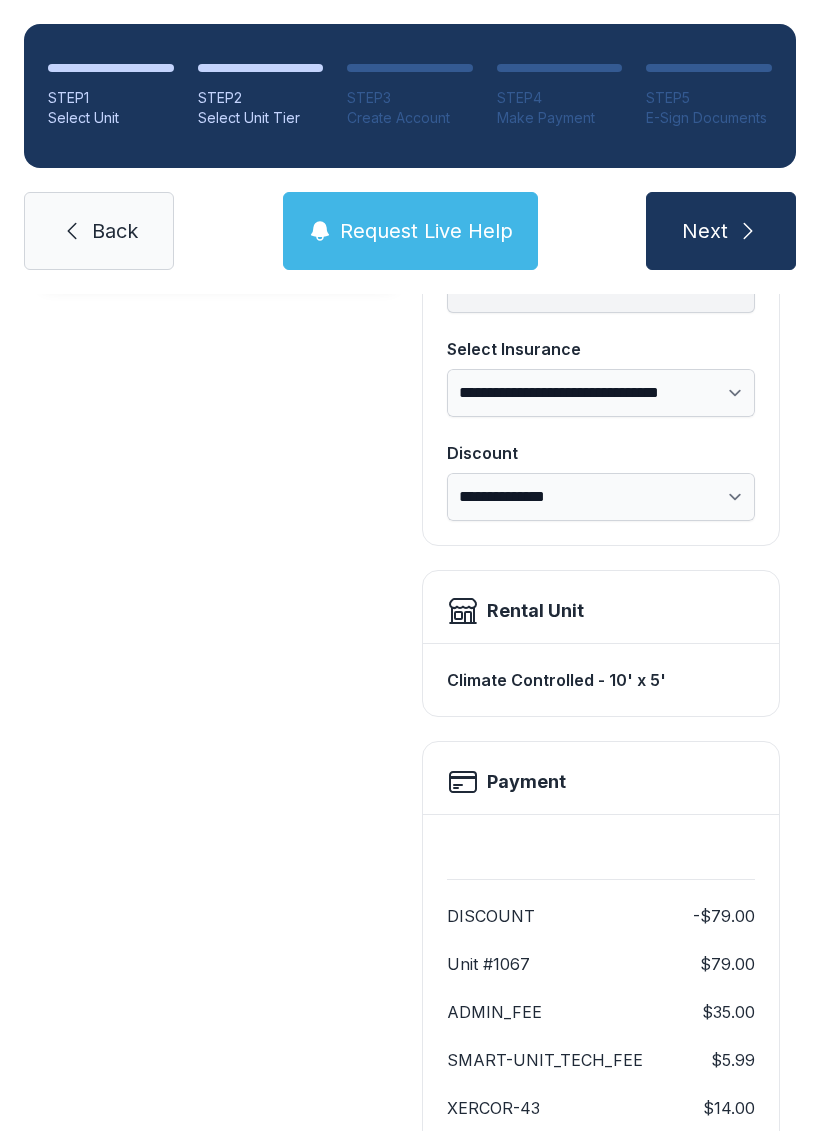 scroll, scrollTop: 284, scrollLeft: 0, axis: vertical 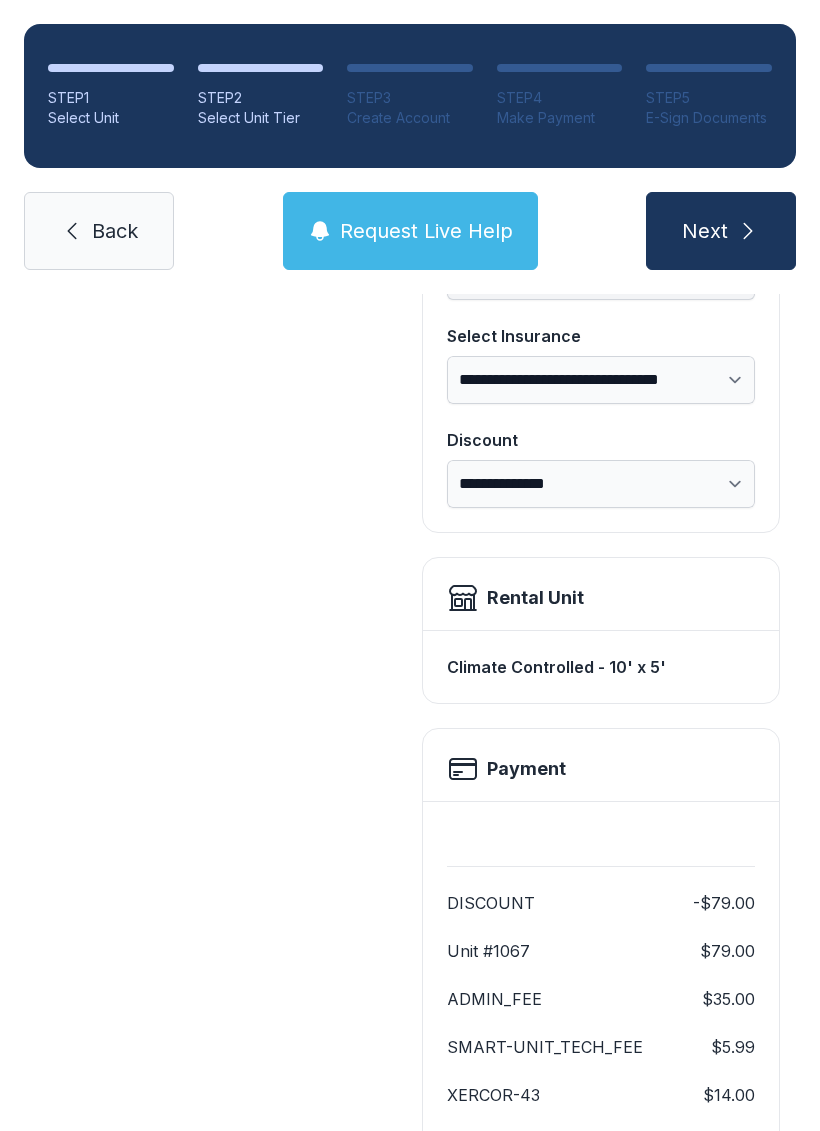 click on "**********" at bounding box center [601, 380] 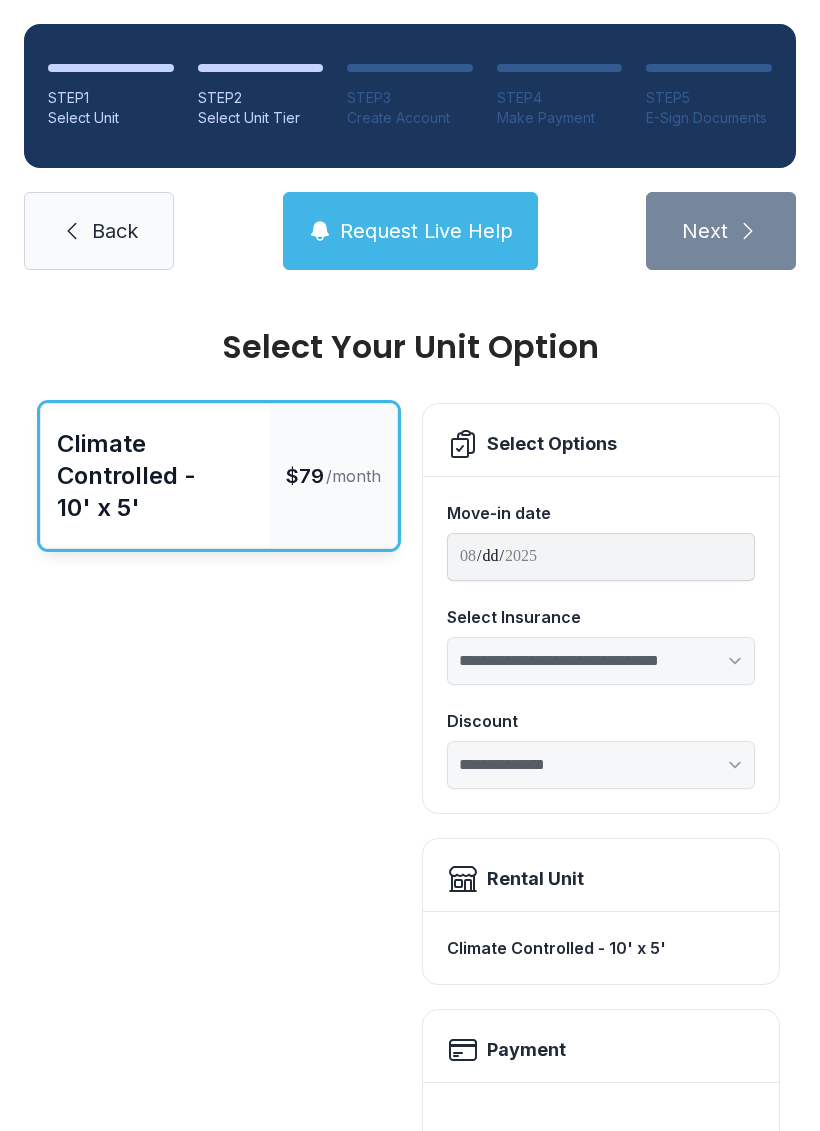 scroll, scrollTop: 0, scrollLeft: 0, axis: both 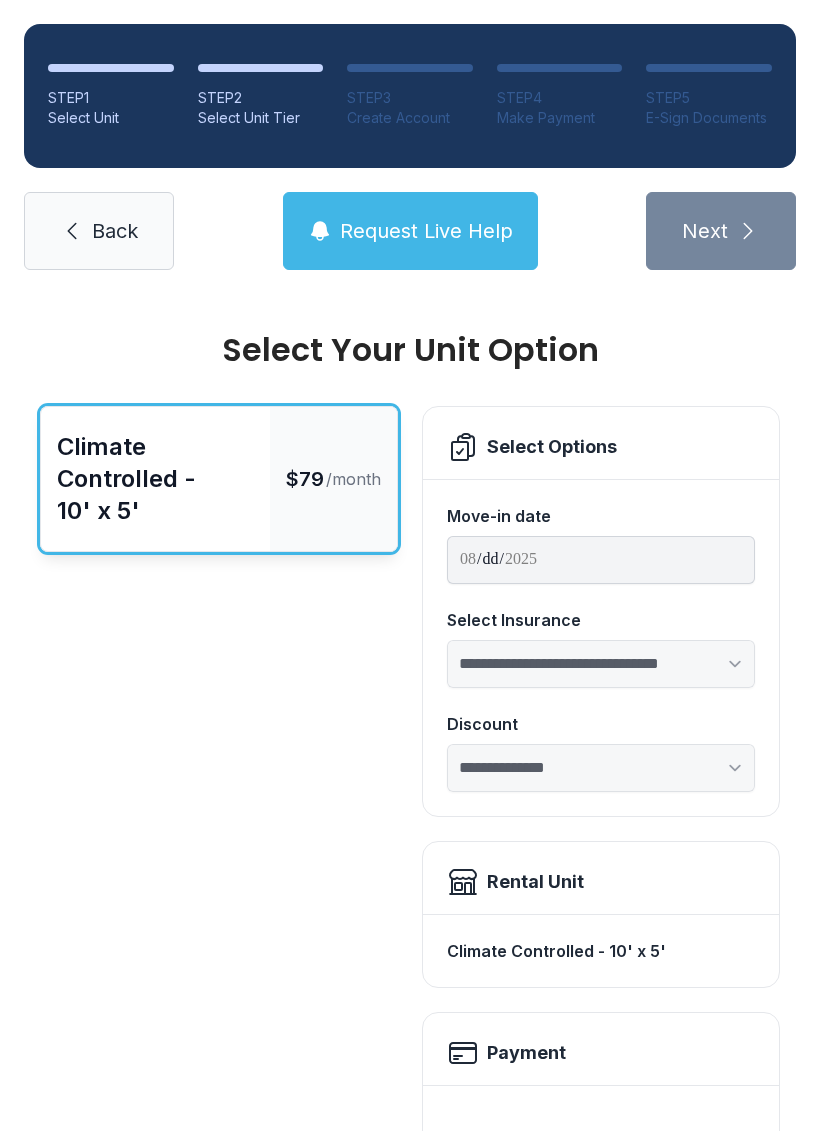 select on "****" 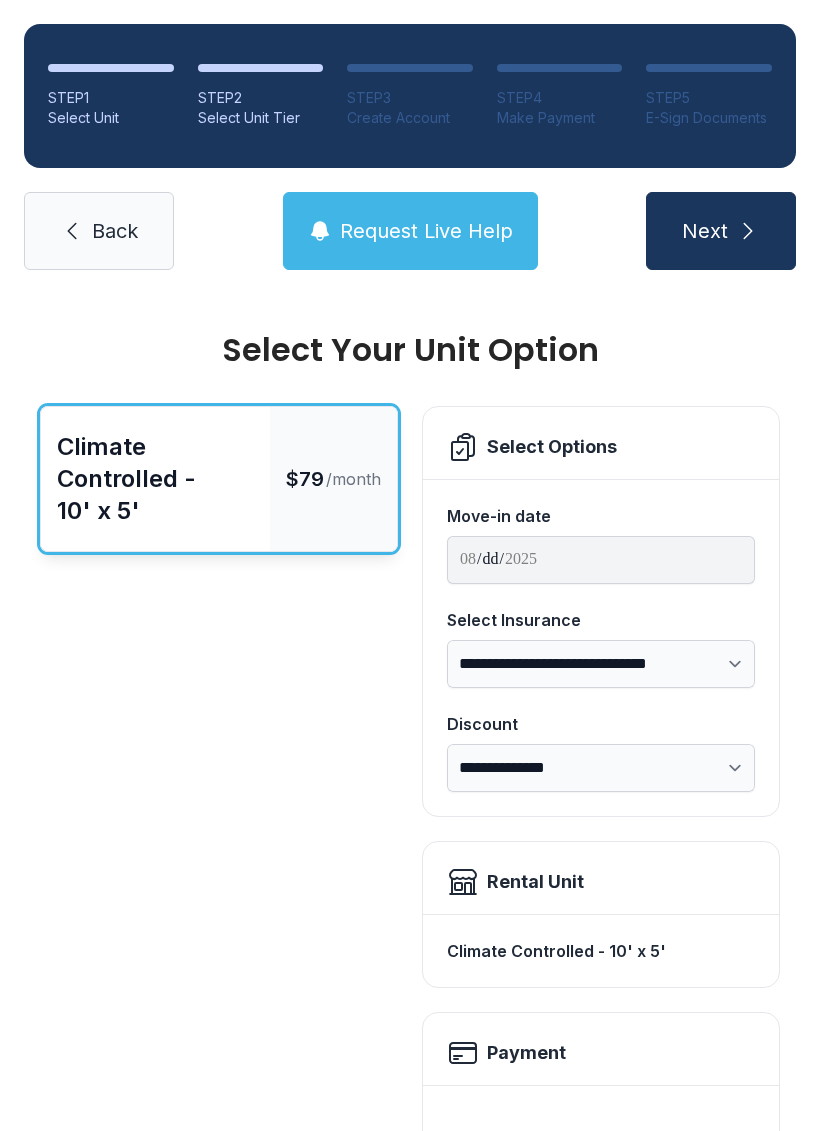 scroll, scrollTop: 0, scrollLeft: 0, axis: both 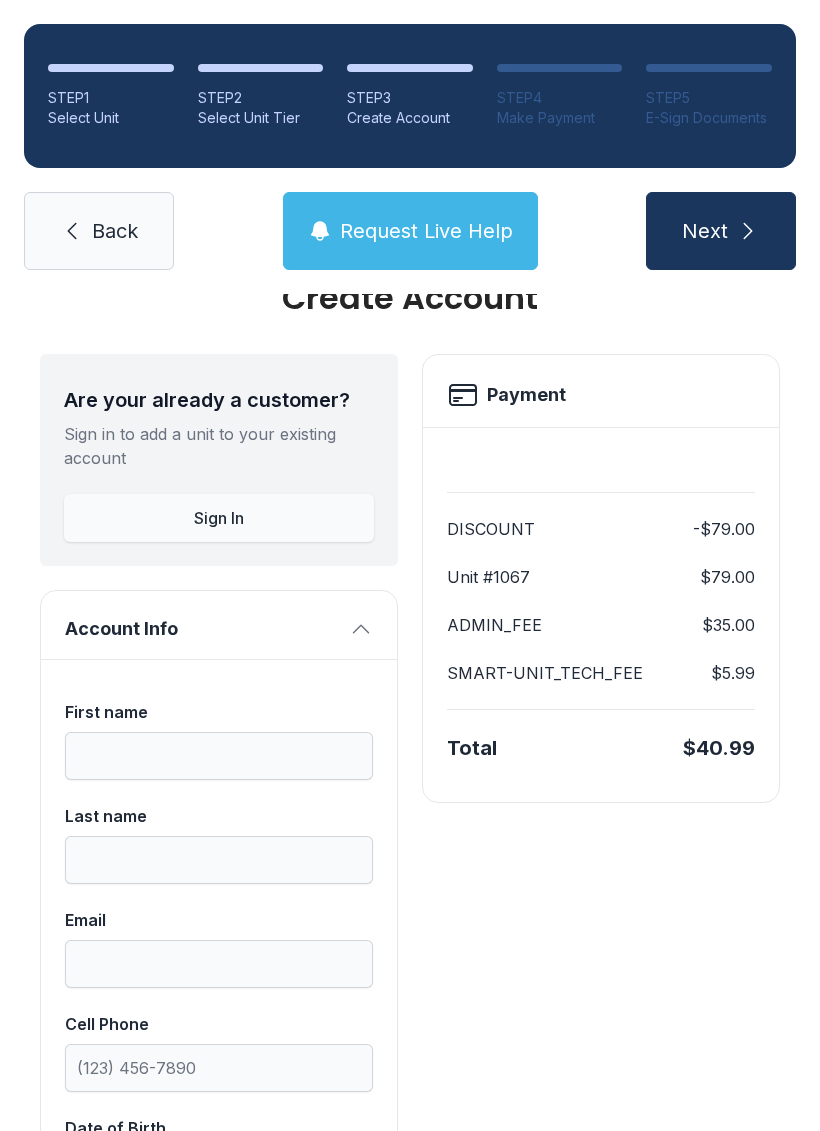 click on "First name" at bounding box center (219, 712) 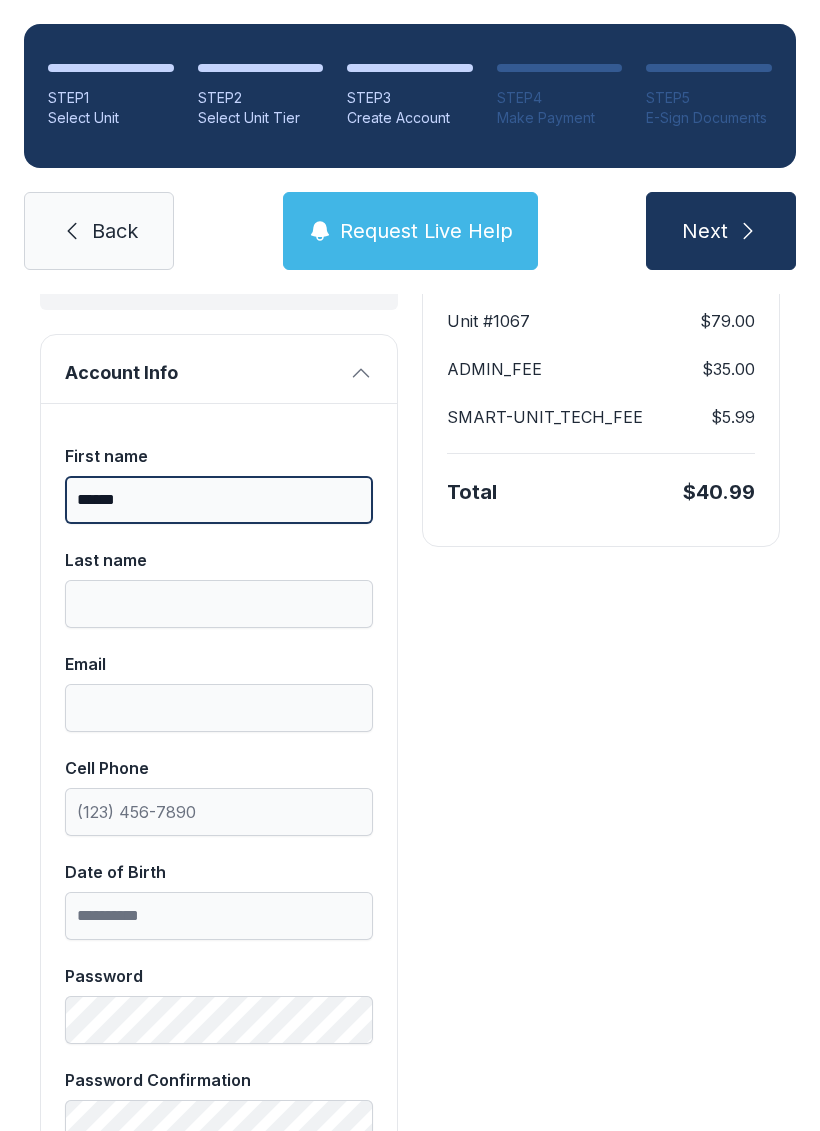 scroll, scrollTop: 316, scrollLeft: 0, axis: vertical 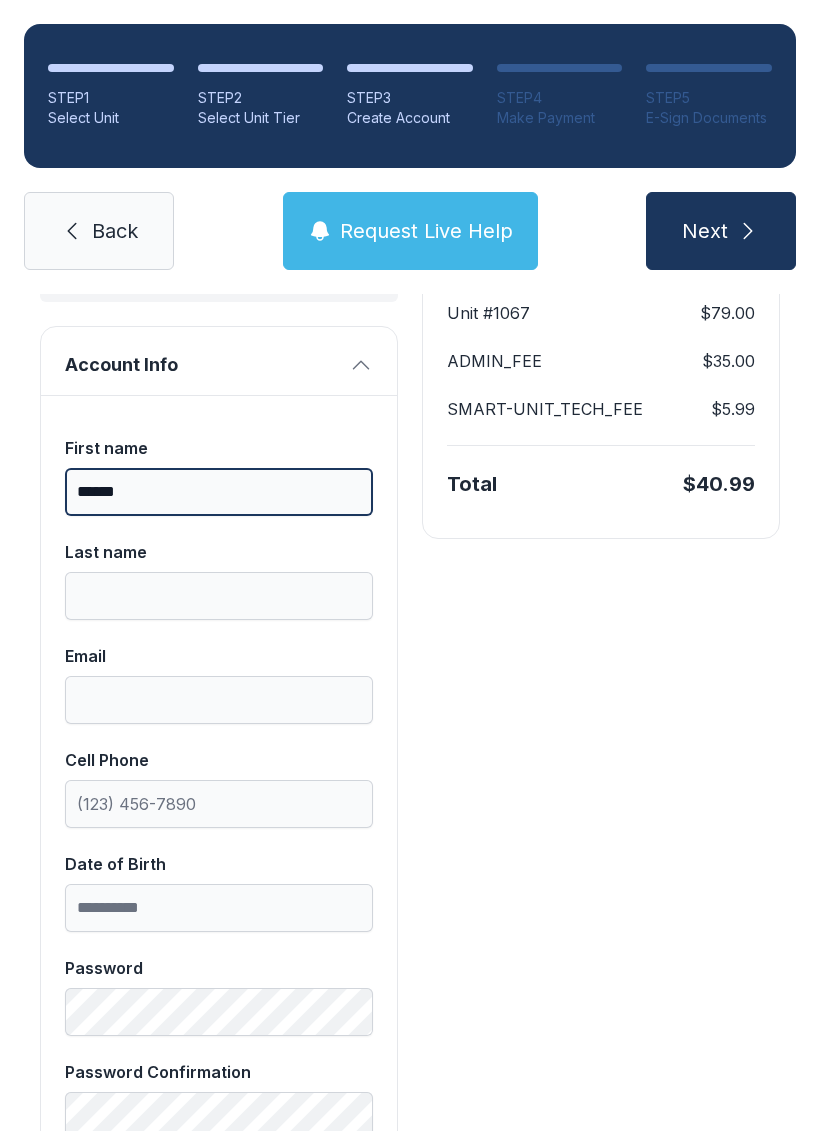 type on "******" 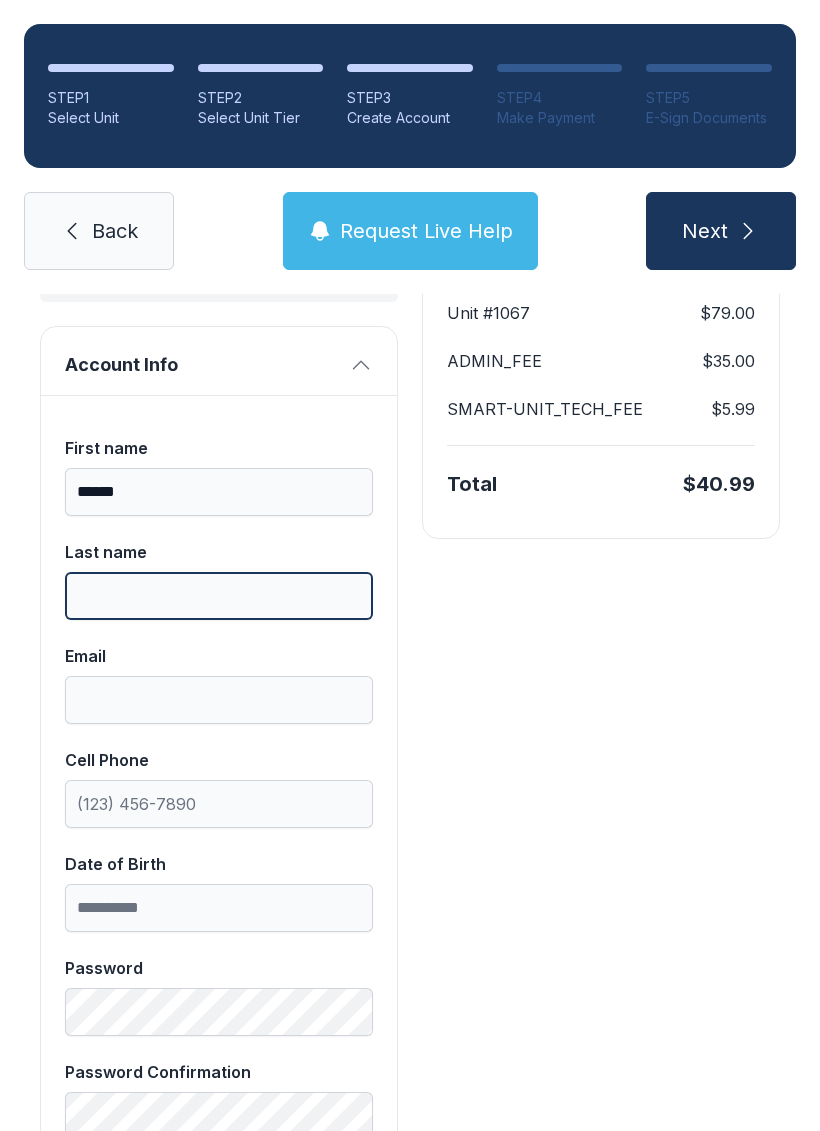 click on "Last name" at bounding box center [219, 596] 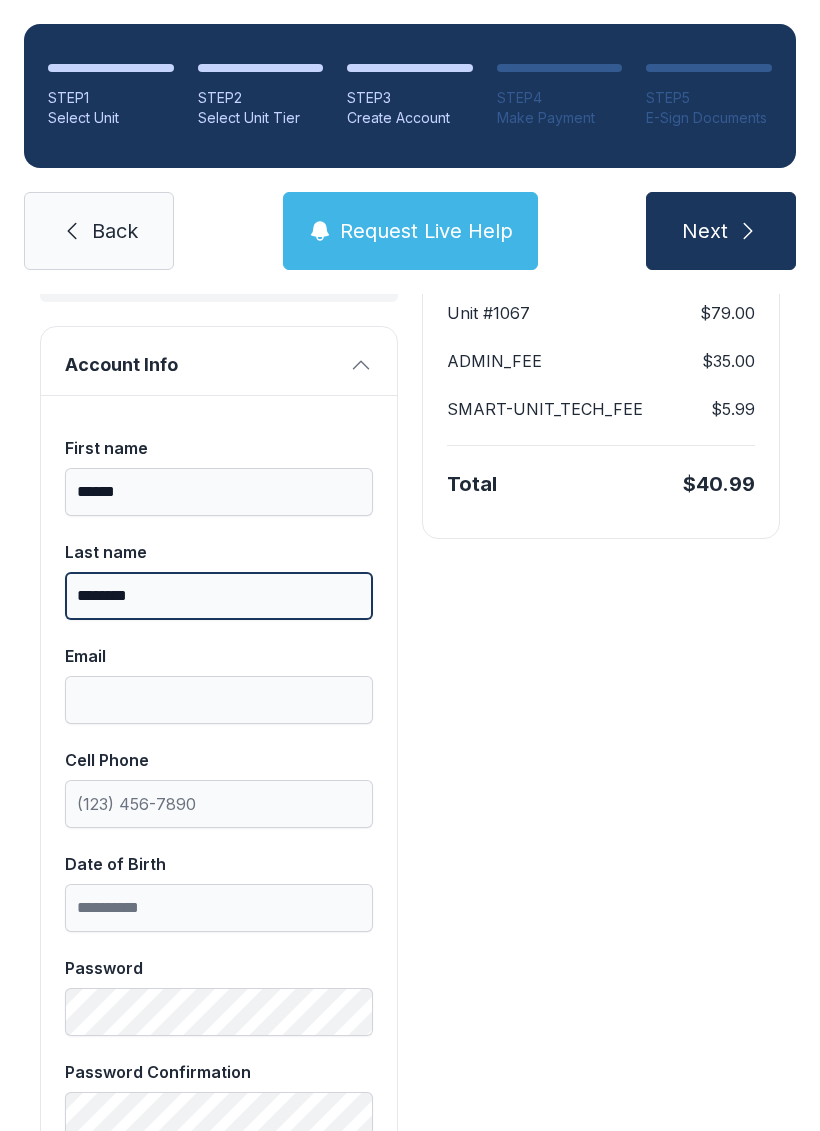 type on "********" 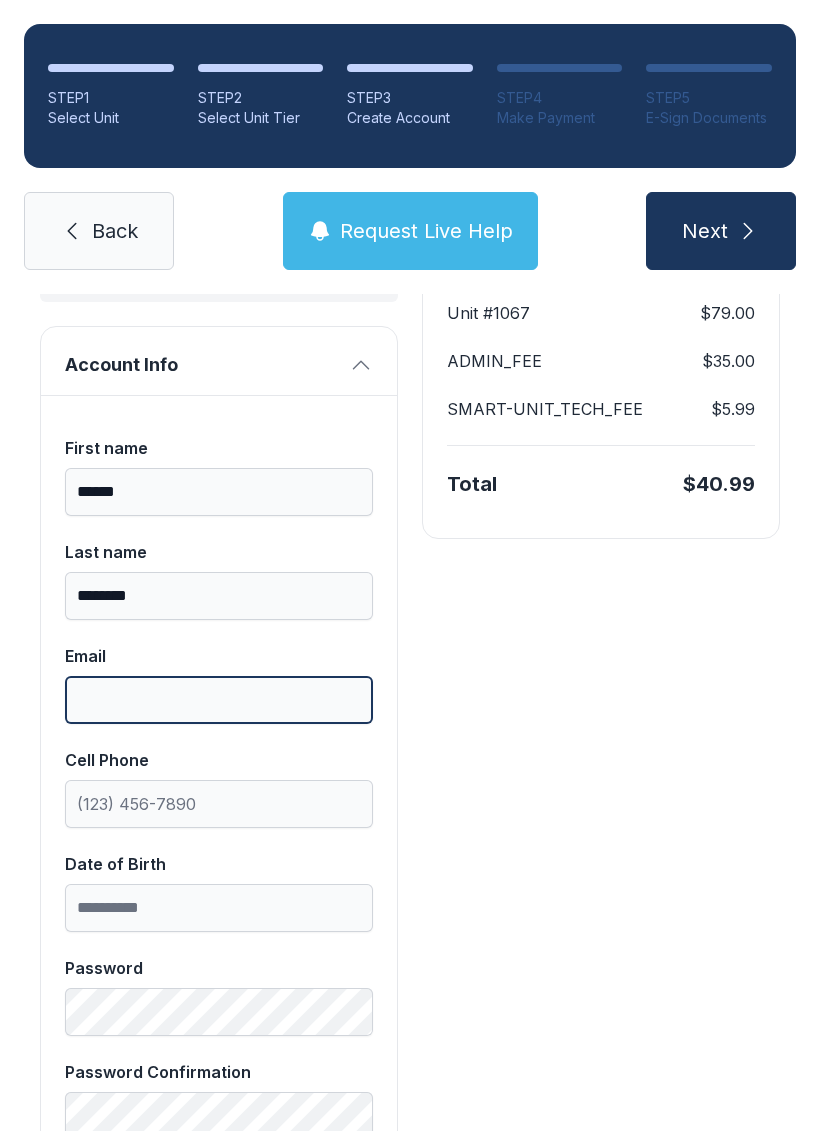 click on "Email" at bounding box center (219, 700) 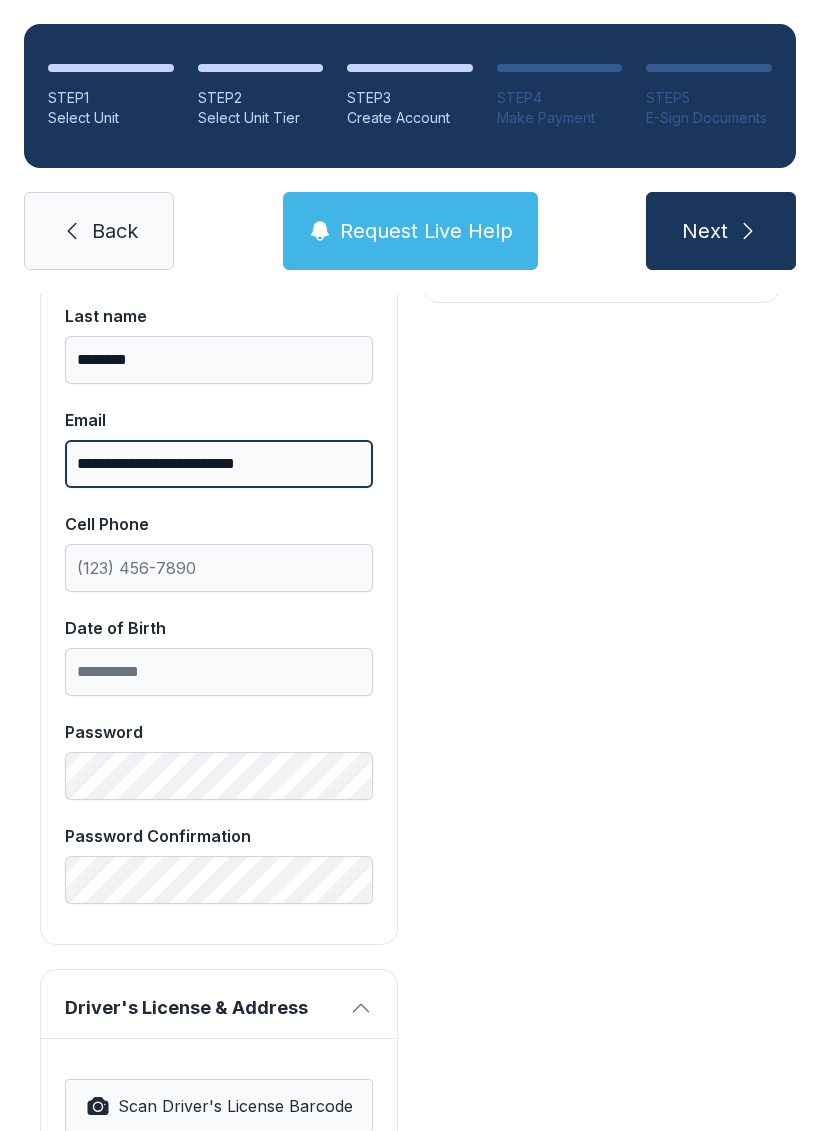 scroll, scrollTop: 568, scrollLeft: 0, axis: vertical 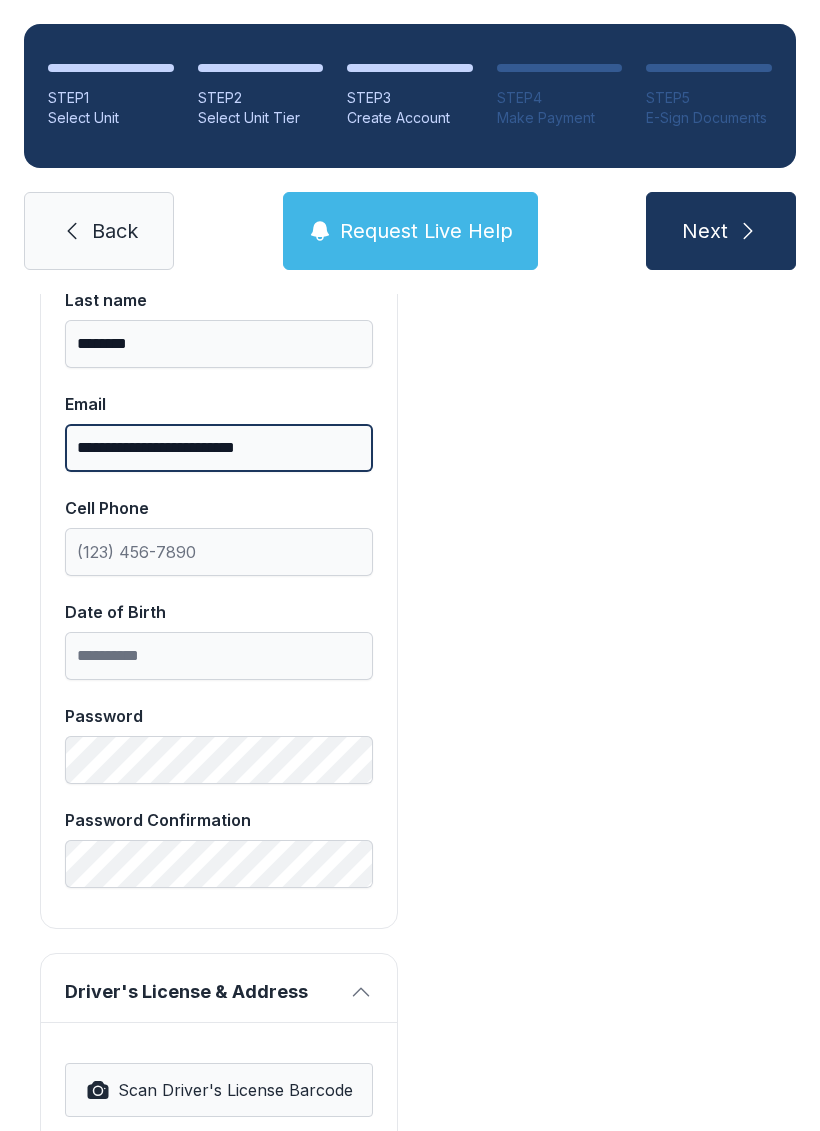 type on "**********" 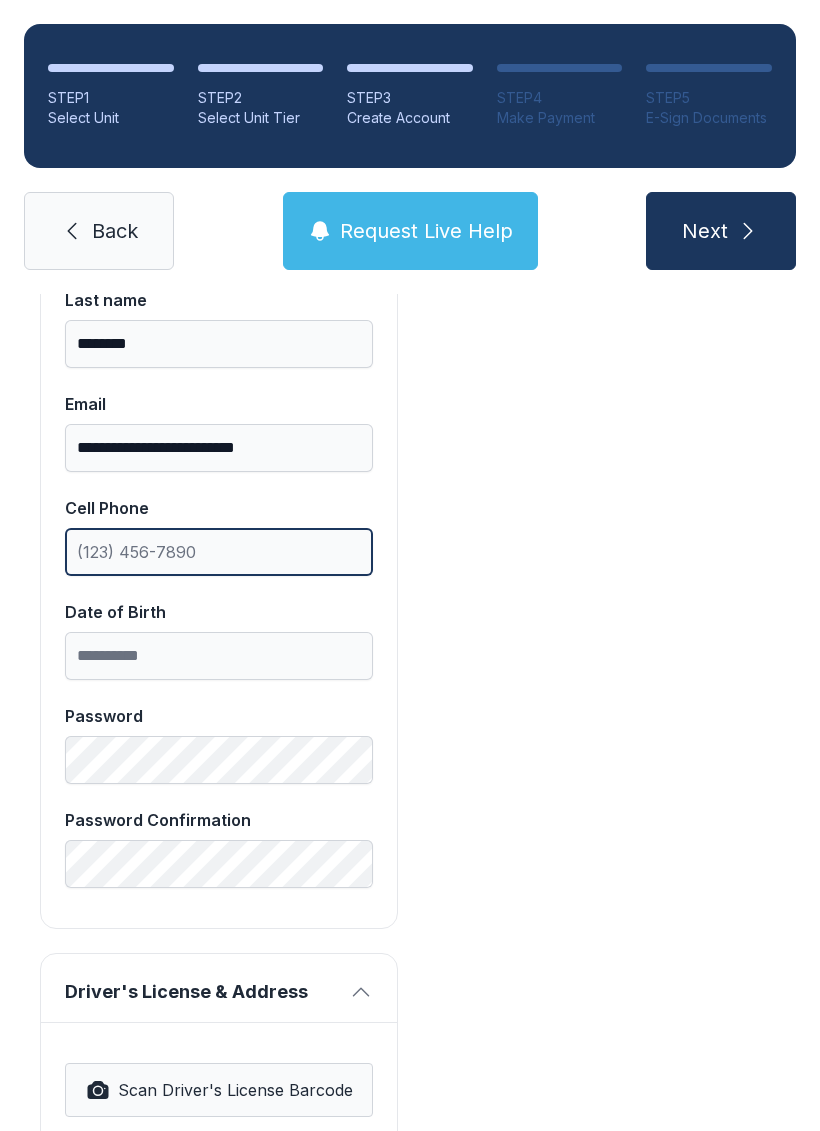 click on "Cell Phone" at bounding box center [219, 552] 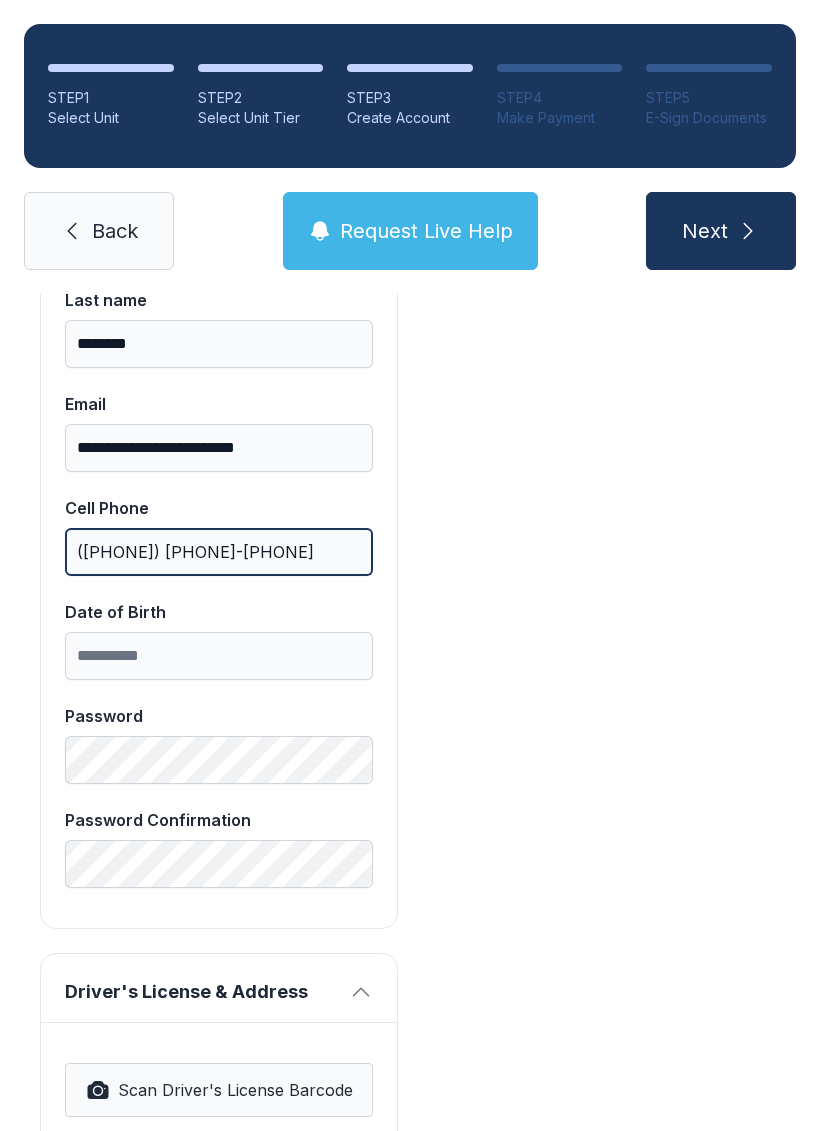 scroll, scrollTop: 682, scrollLeft: 0, axis: vertical 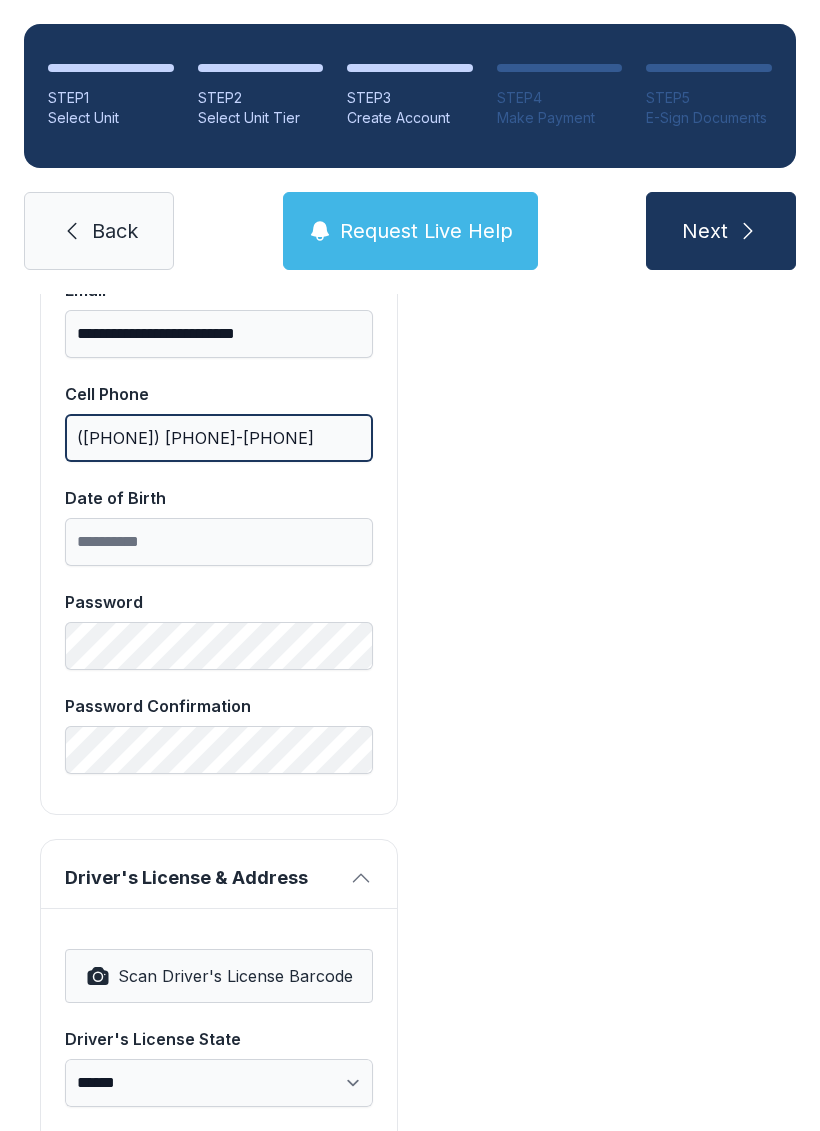 type on "([PHONE]) [PHONE]-[PHONE]" 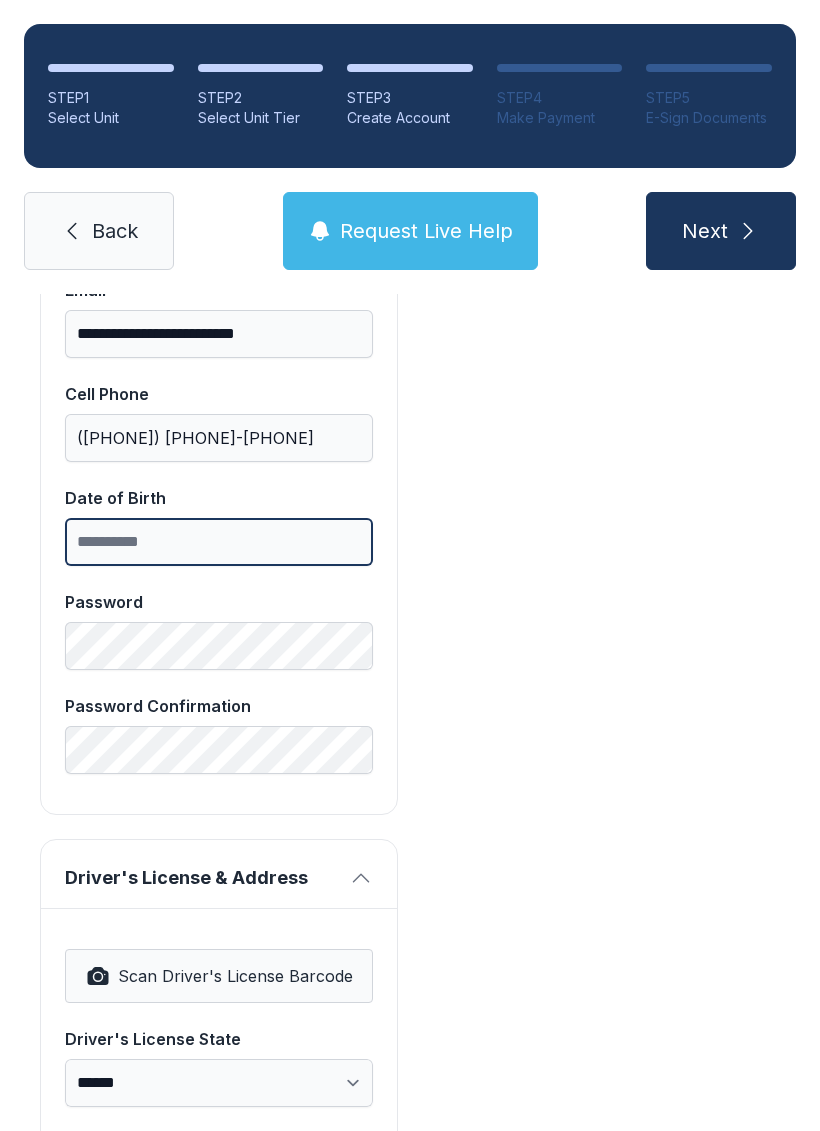 click on "Date of Birth" at bounding box center [219, 542] 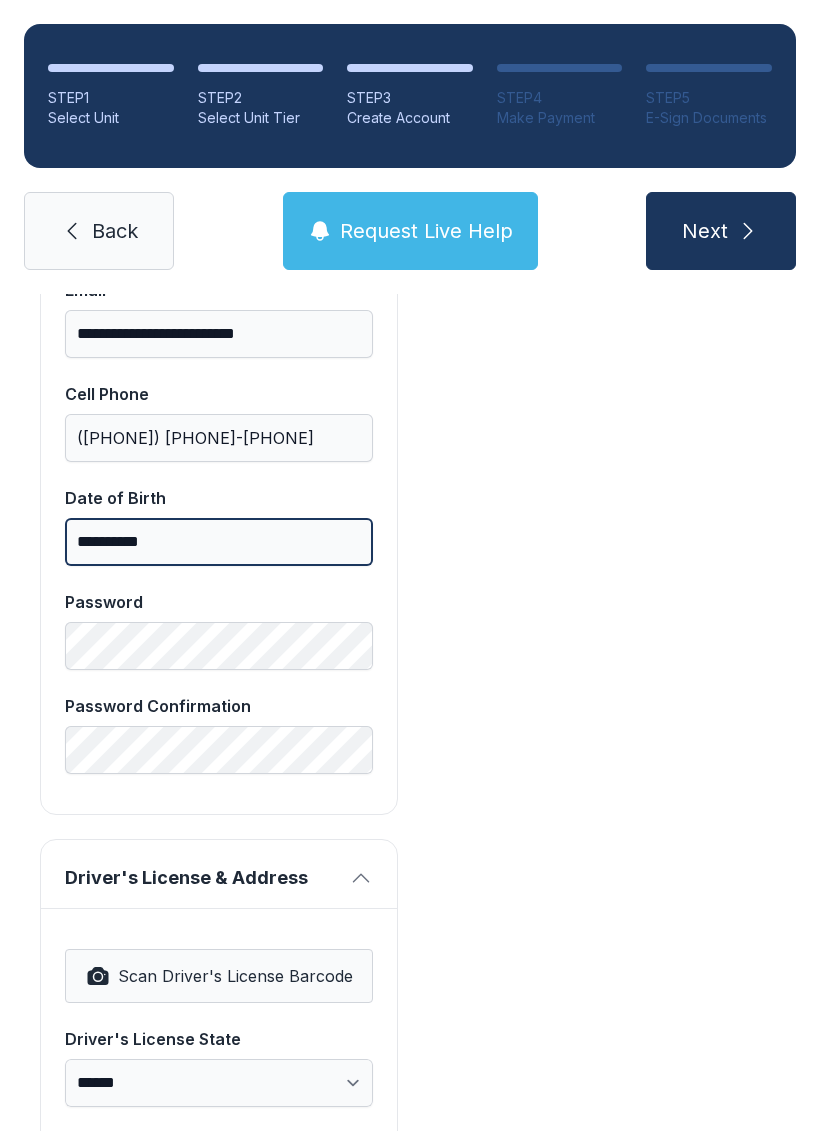 type on "**********" 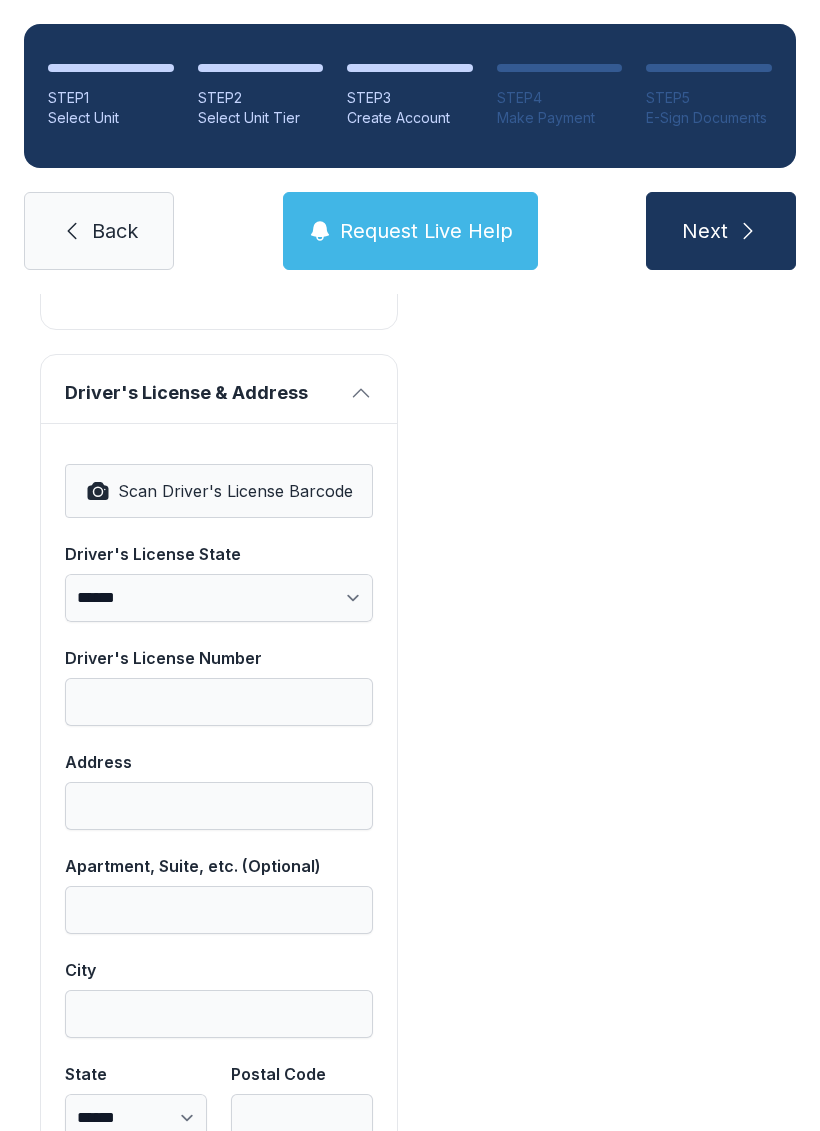 scroll, scrollTop: 1172, scrollLeft: 0, axis: vertical 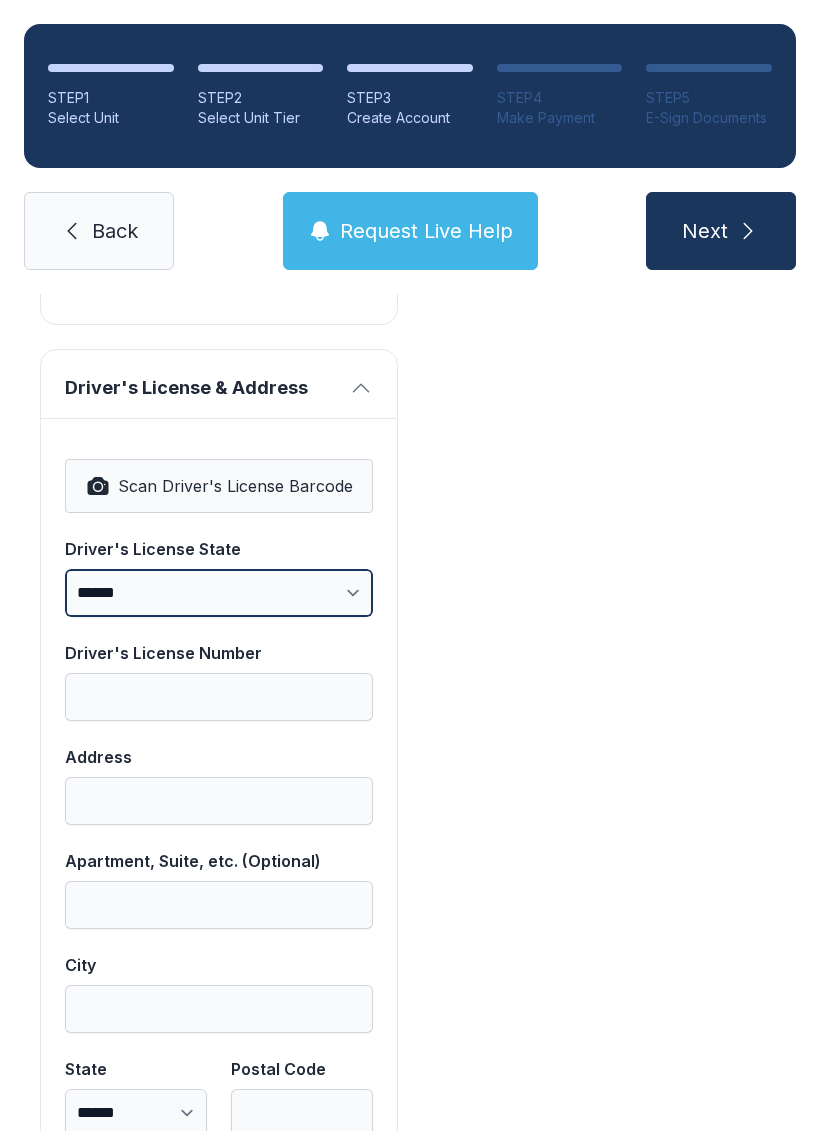 click on "**********" at bounding box center [219, 593] 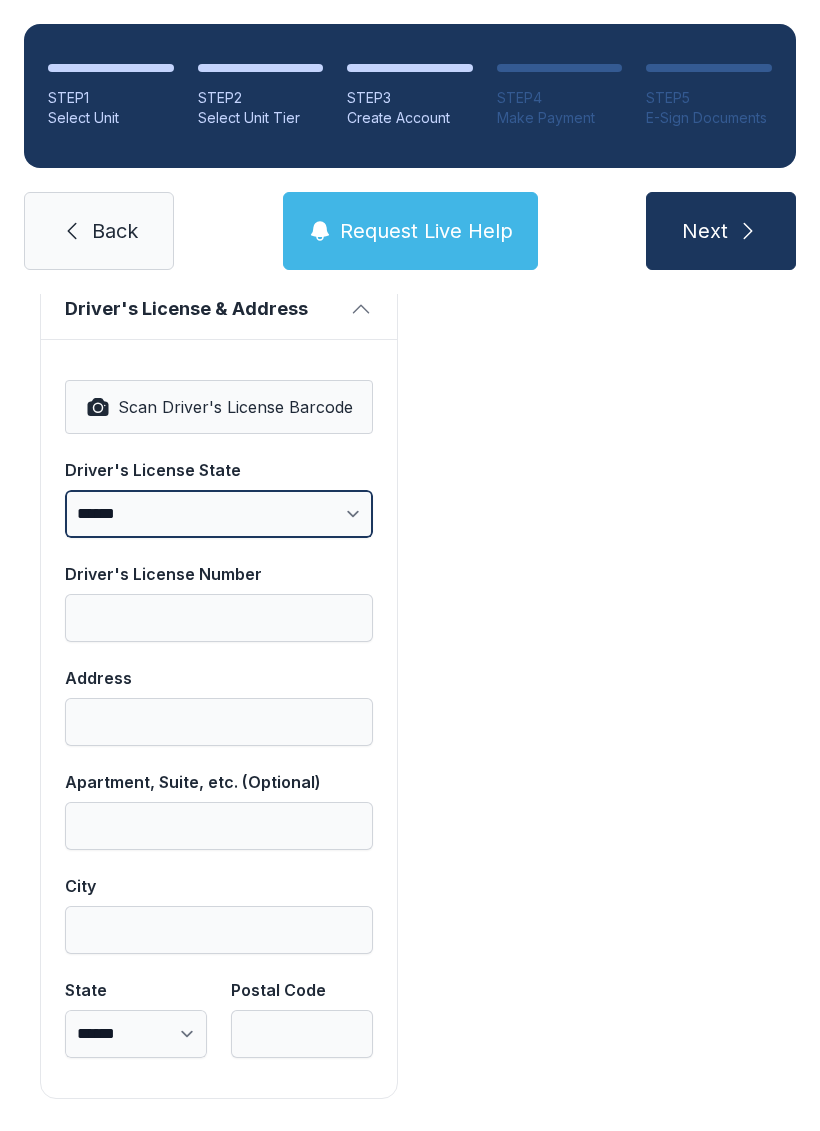 scroll, scrollTop: 1250, scrollLeft: 0, axis: vertical 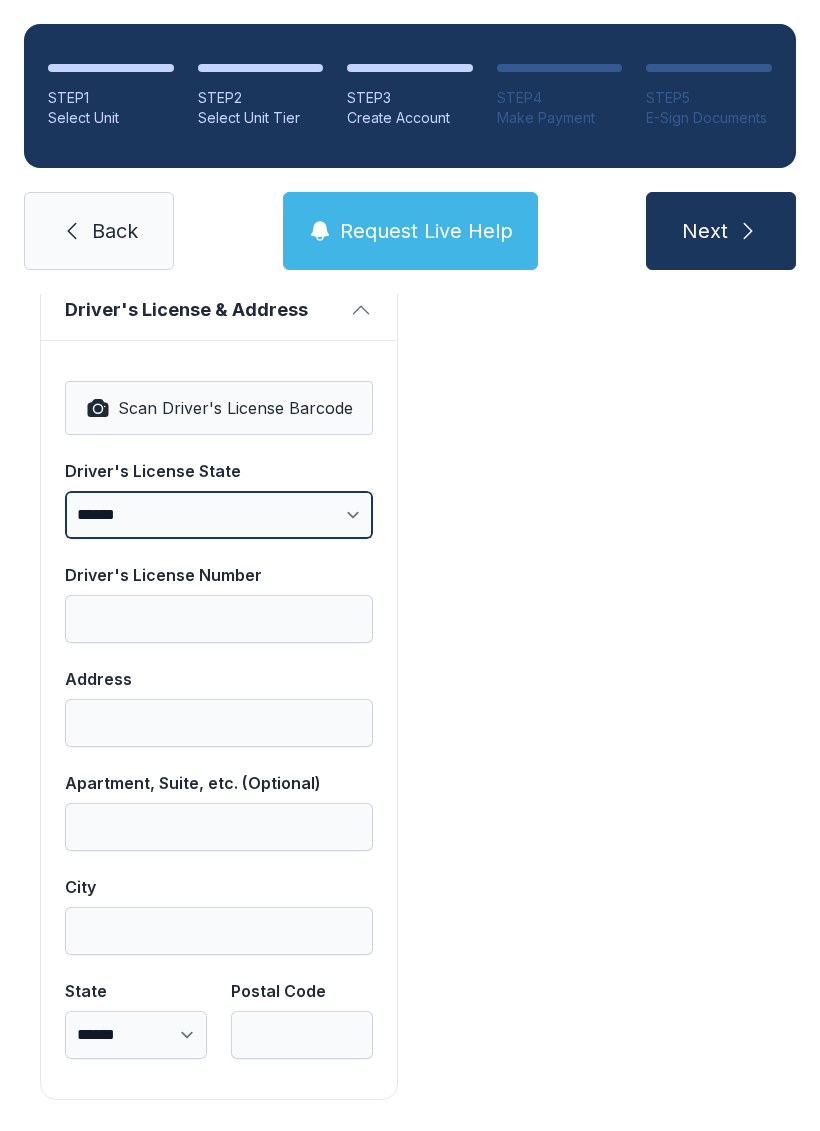 click on "**********" at bounding box center [219, 515] 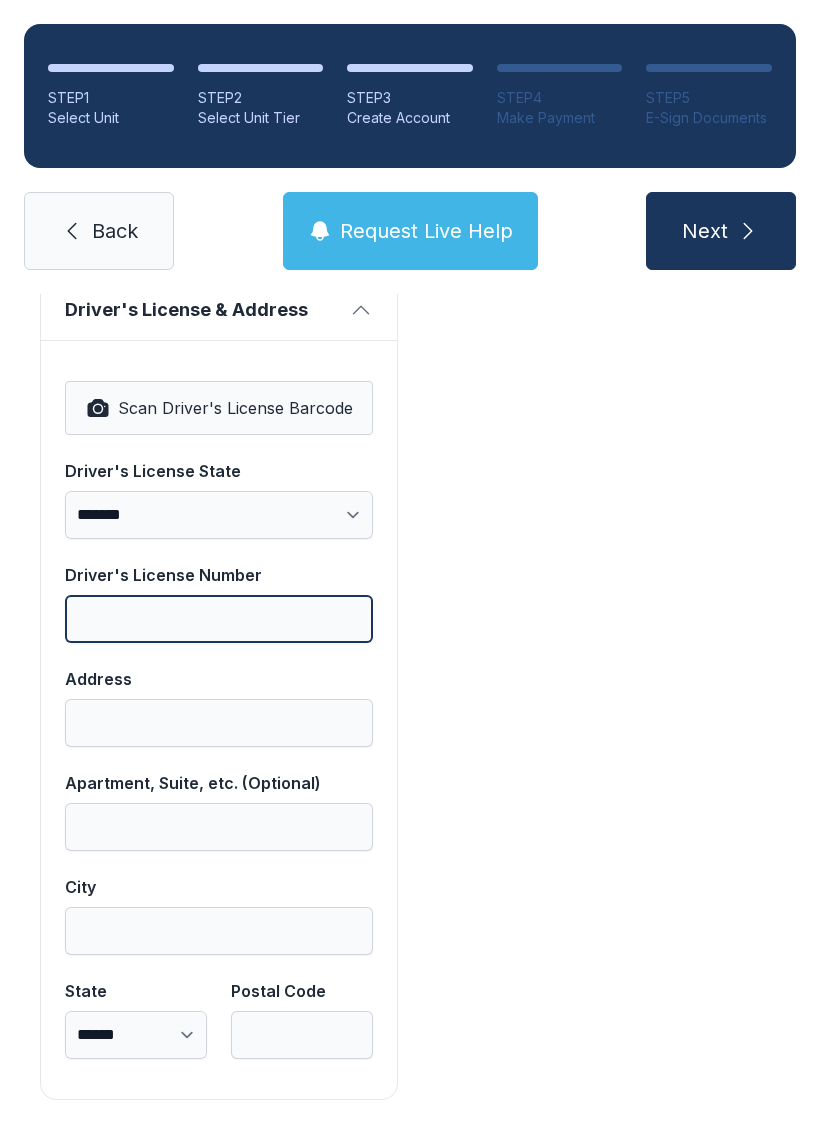 click on "Driver's License Number" at bounding box center [219, 619] 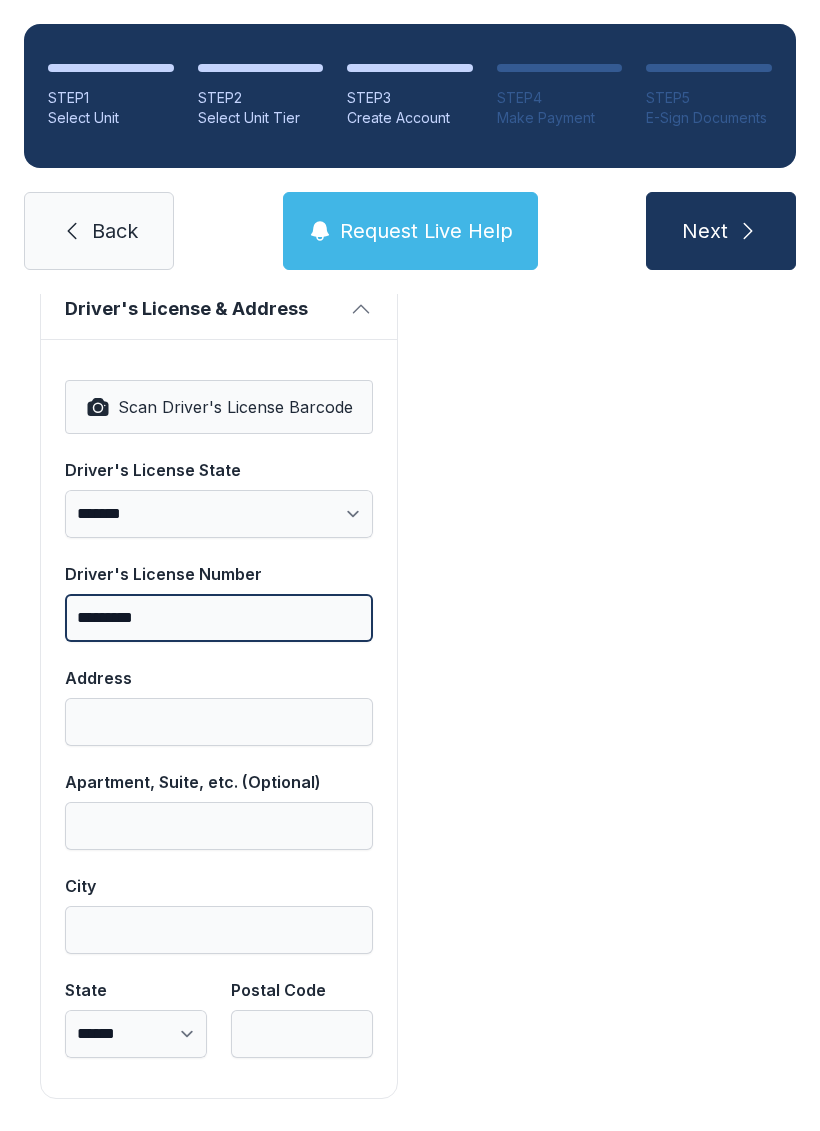 scroll, scrollTop: 1250, scrollLeft: 0, axis: vertical 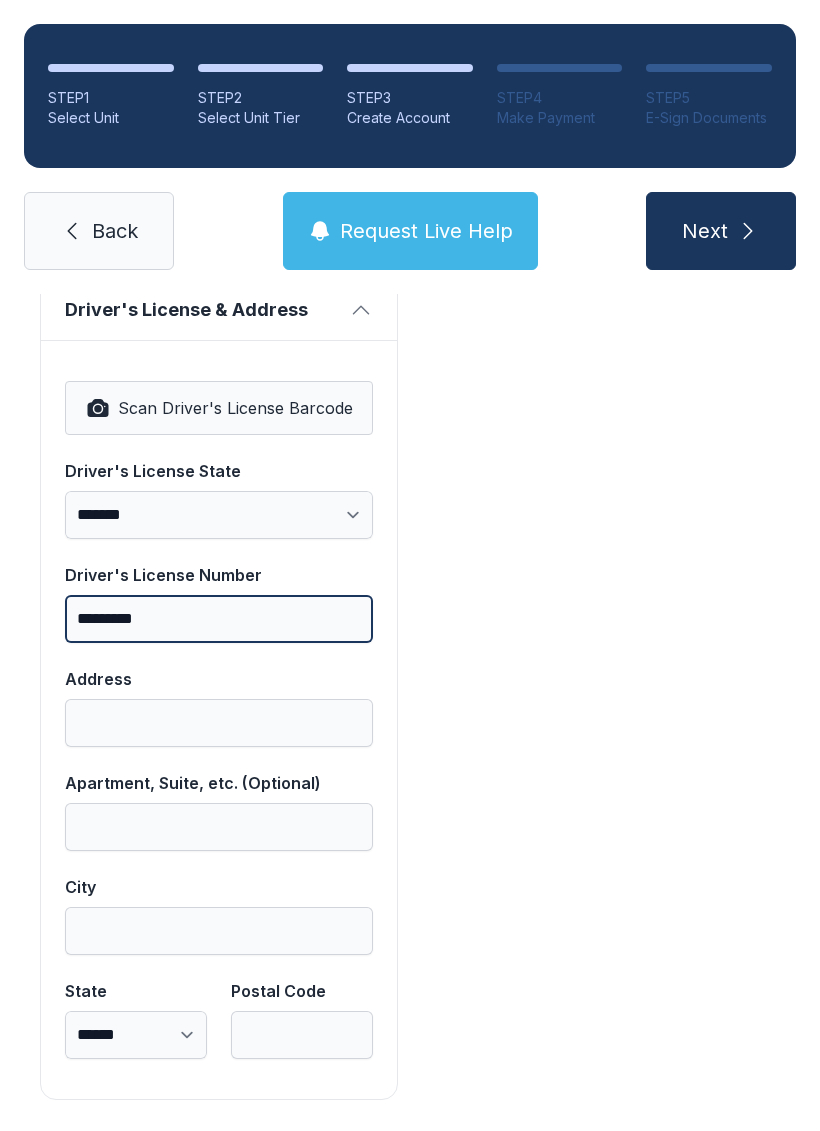type on "*********" 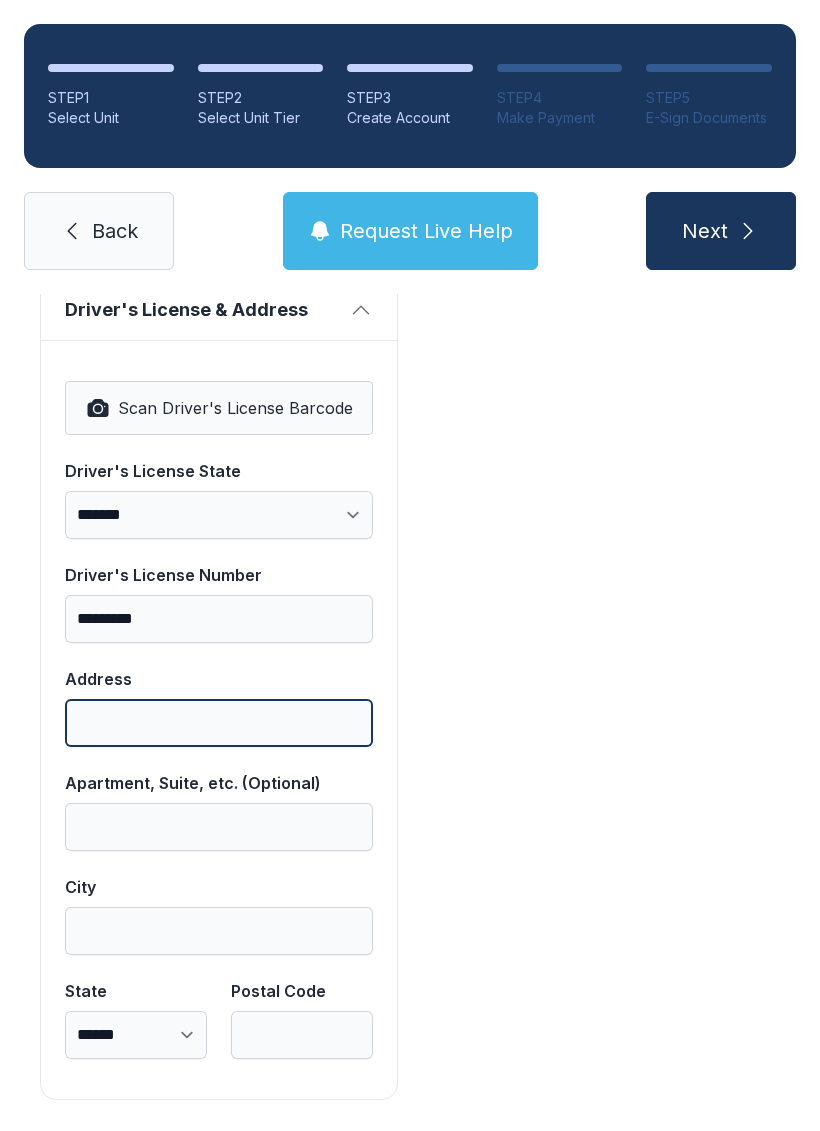 click on "Address" at bounding box center (219, 723) 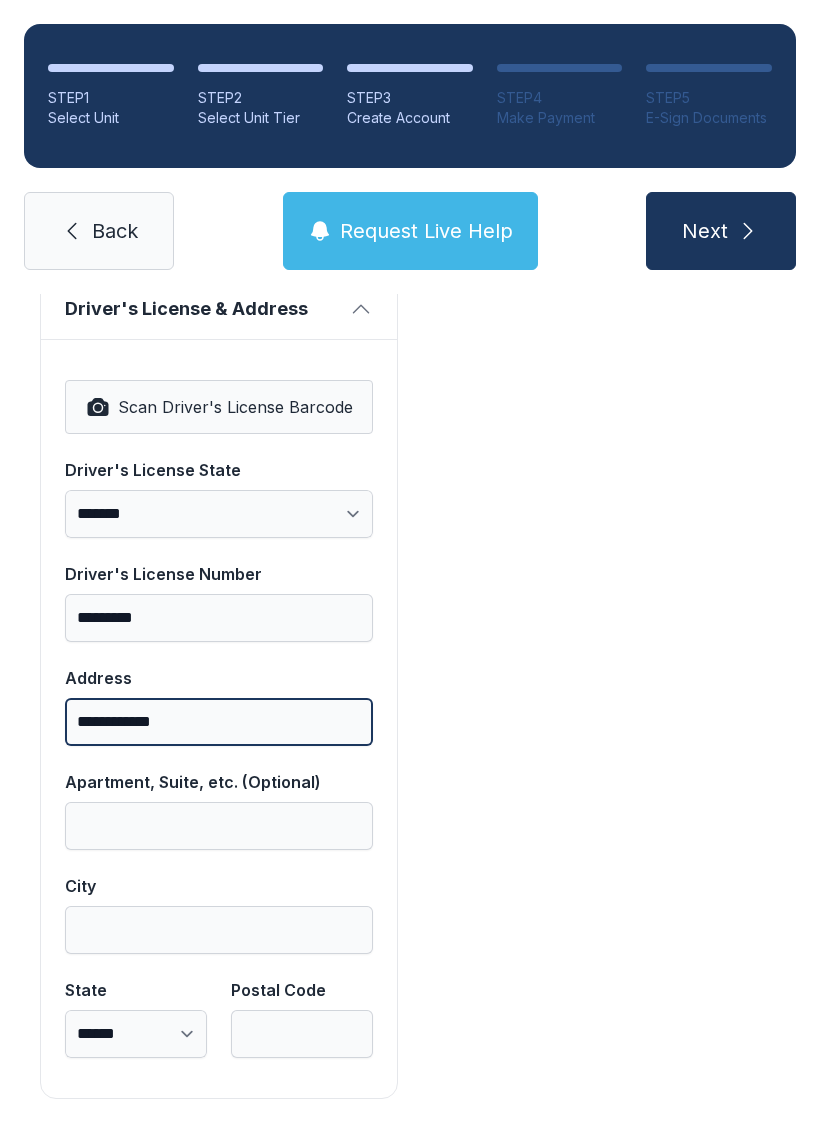 scroll, scrollTop: 1250, scrollLeft: 0, axis: vertical 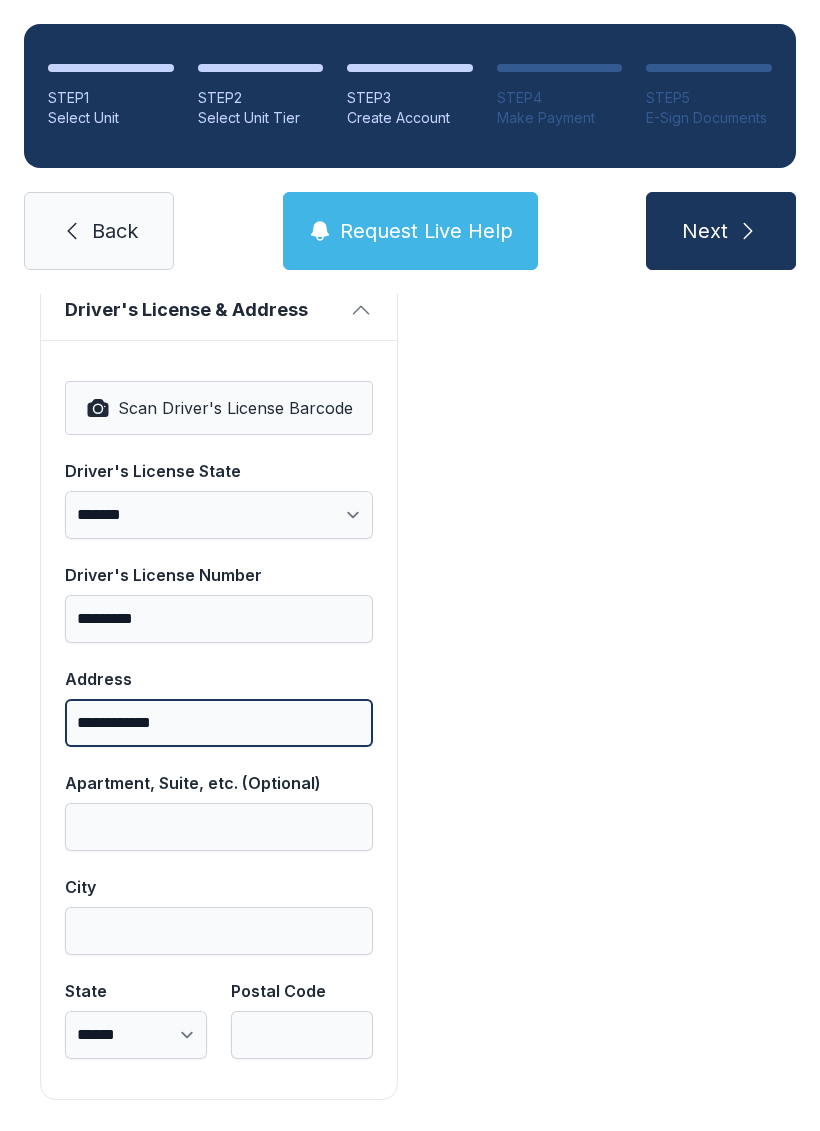 type on "**********" 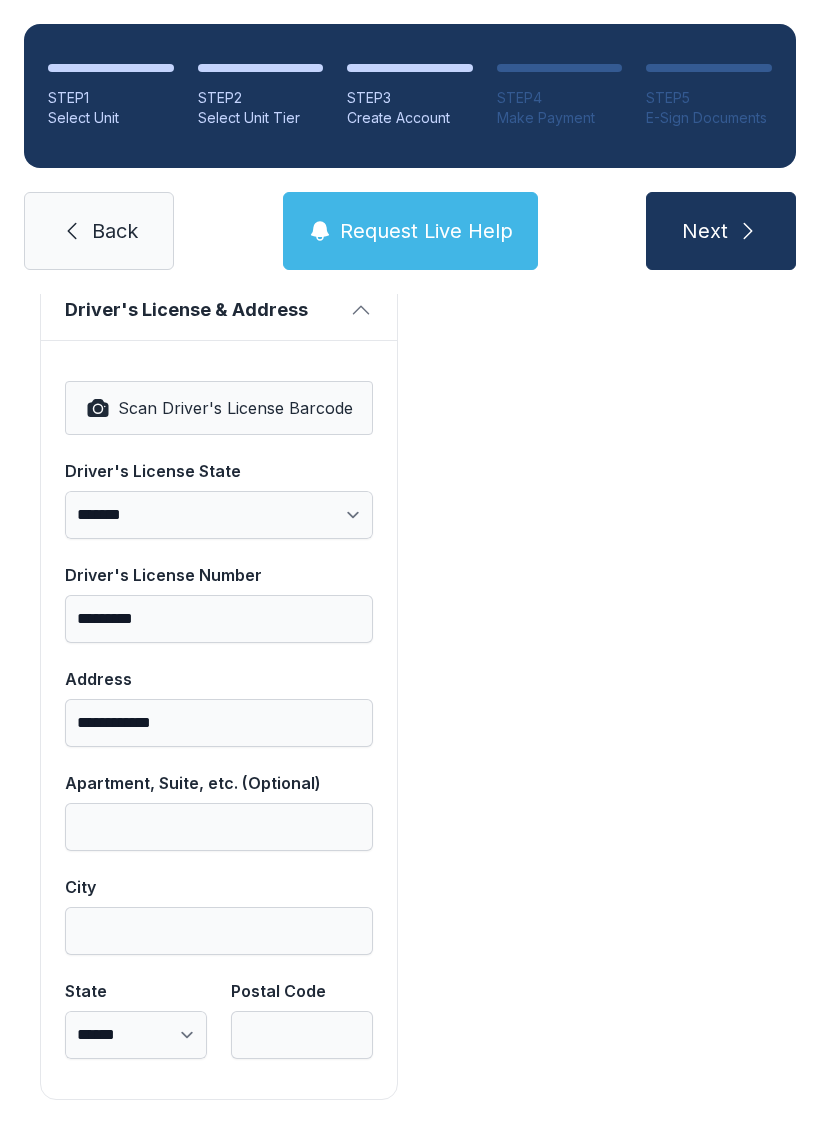 click on "Payment DISCOUNT -$[PRICE] UNIT #[NUMBER] $[PRICE] ADMIN_FEE $[PRICE] SMART-UNIT_TECH_FEE $[PRICE] TOTAL $[PRICE]" at bounding box center (601, 128) 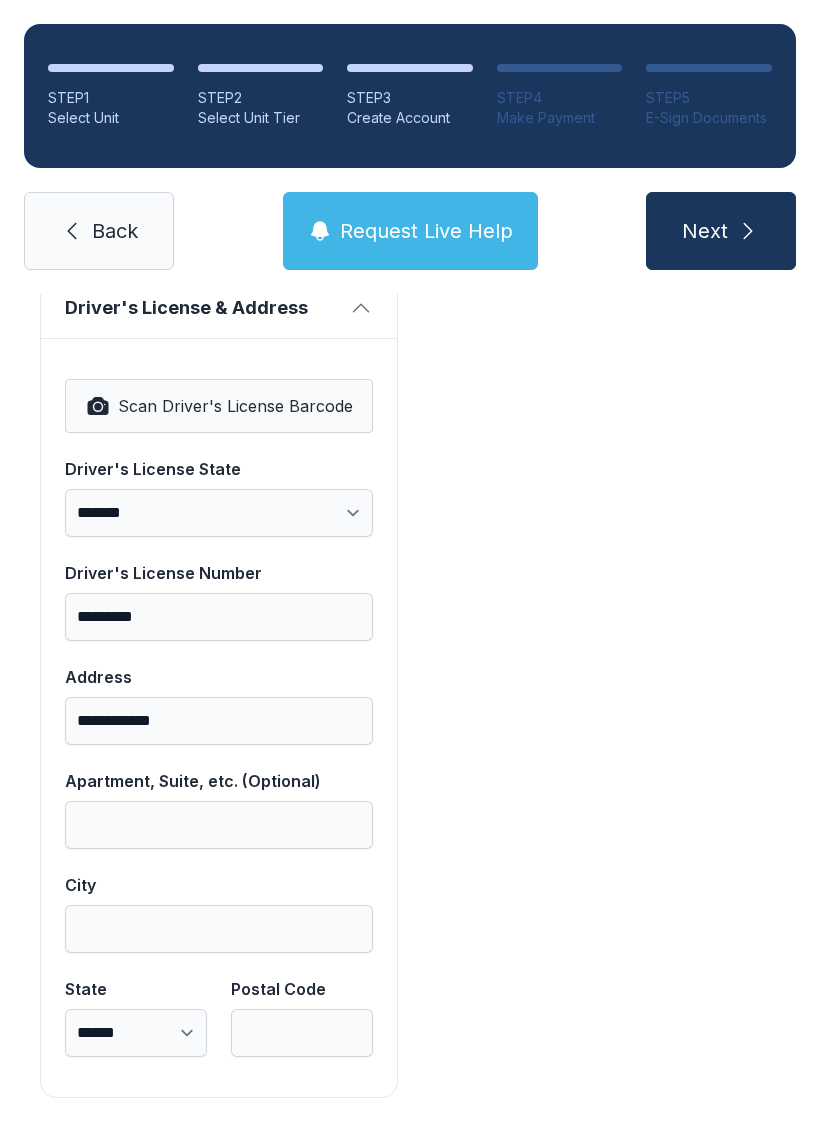 scroll, scrollTop: 1250, scrollLeft: 0, axis: vertical 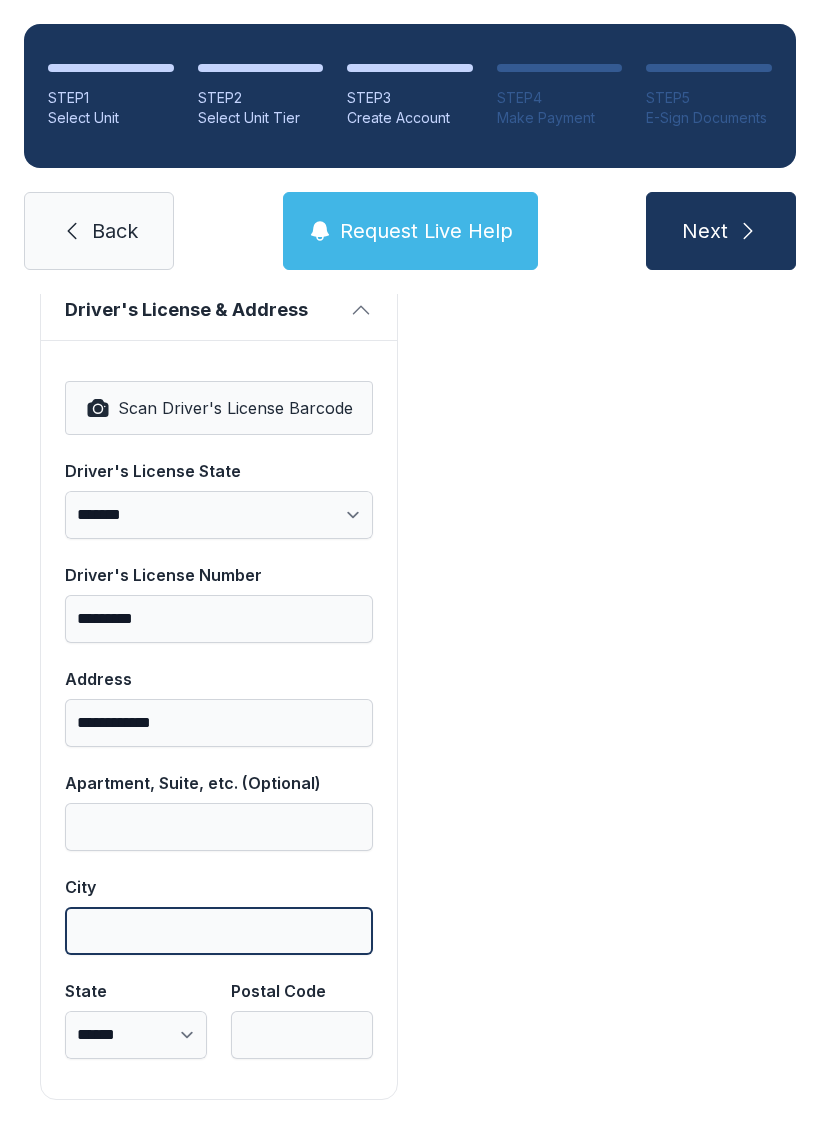 click on "City" at bounding box center (219, 931) 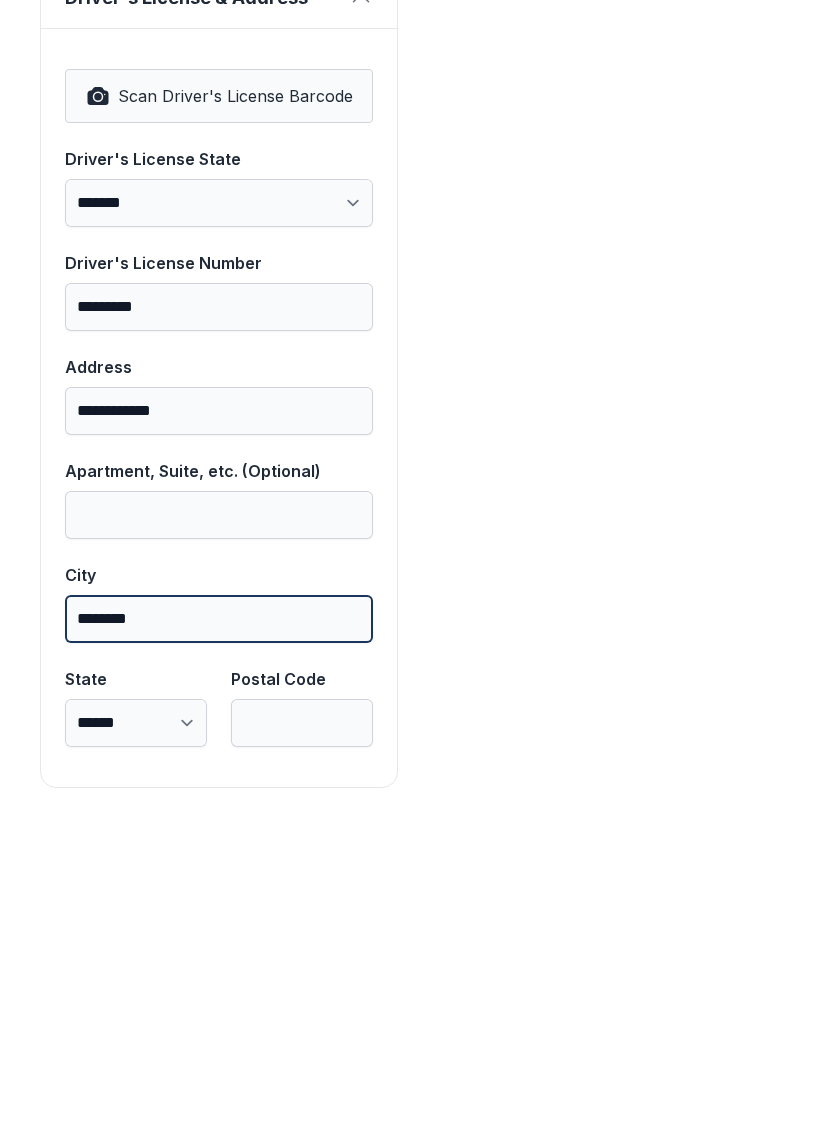 type on "********" 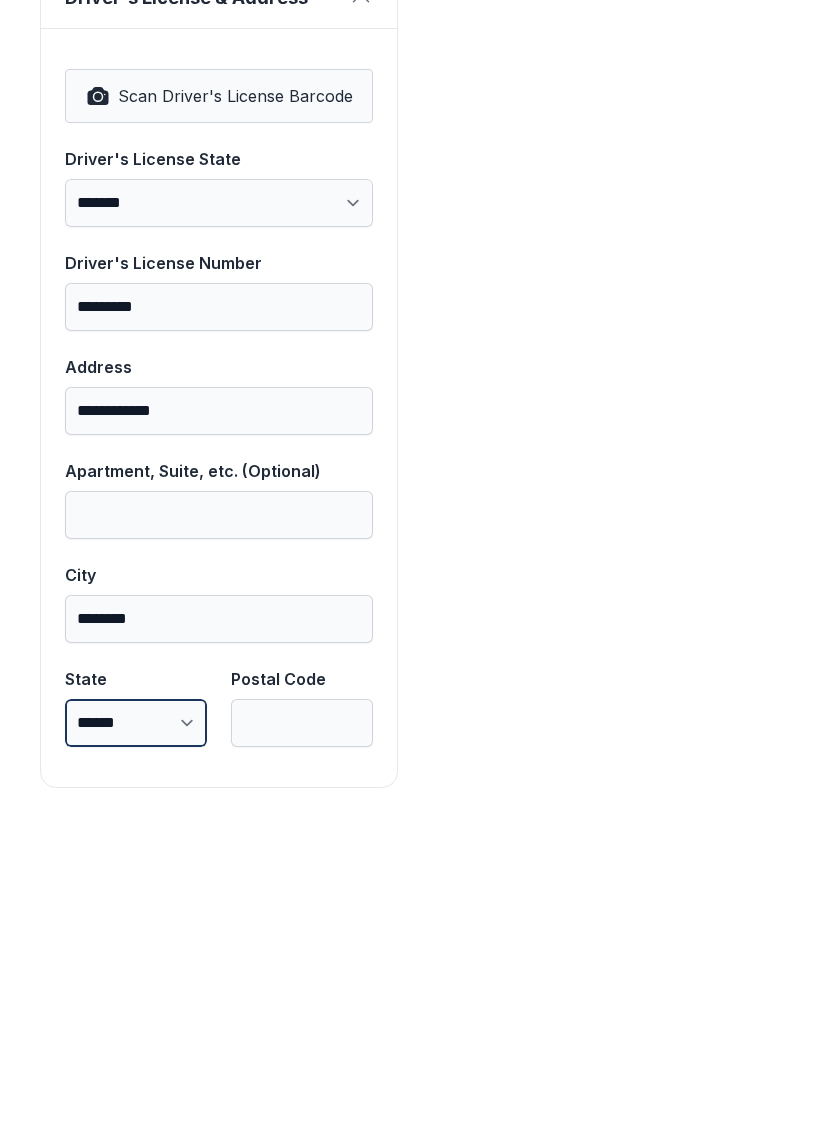 click on "**********" at bounding box center (136, 1035) 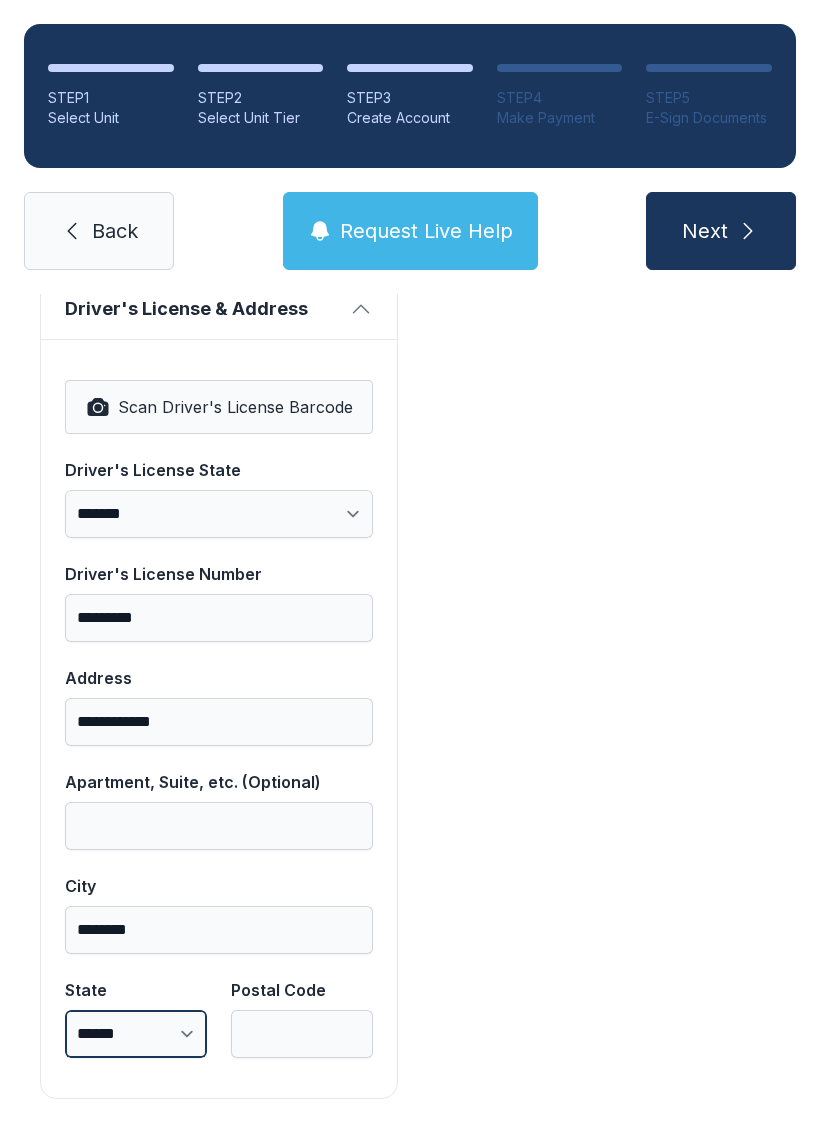 scroll, scrollTop: 1250, scrollLeft: 0, axis: vertical 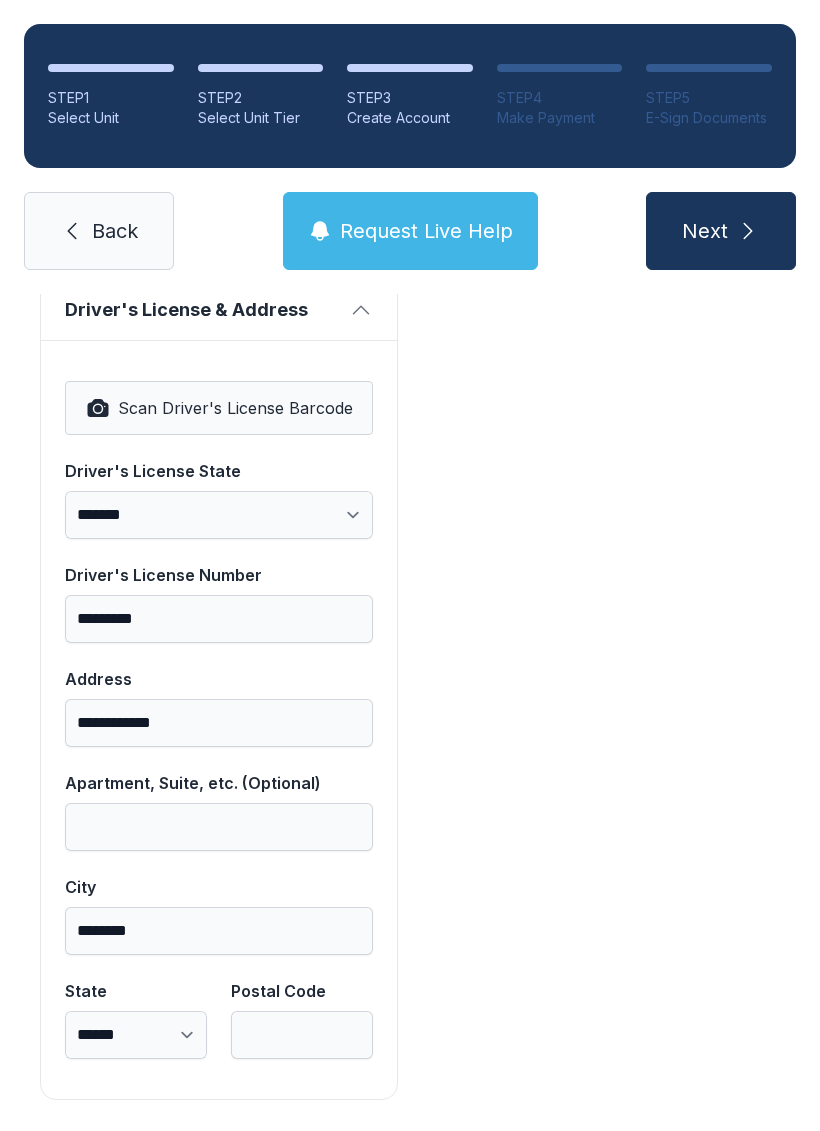 click on "**********" at bounding box center (219, 719) 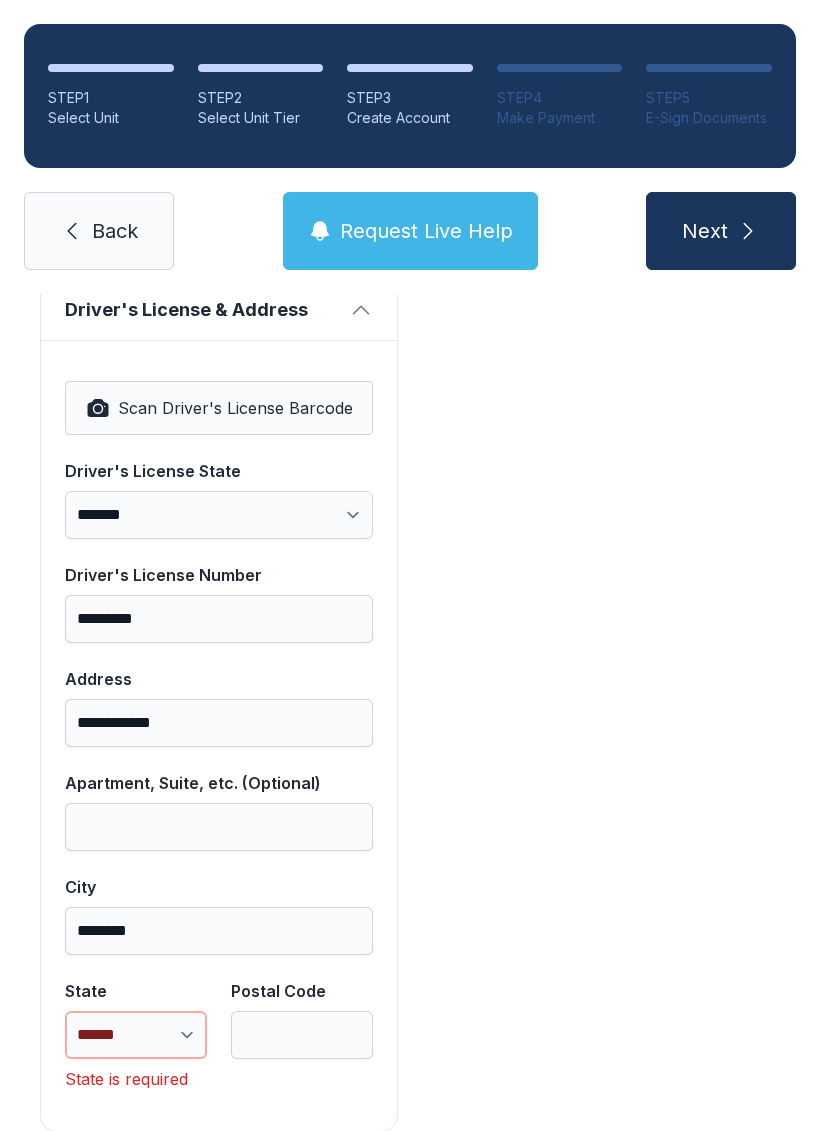 click on "**********" at bounding box center (136, 1035) 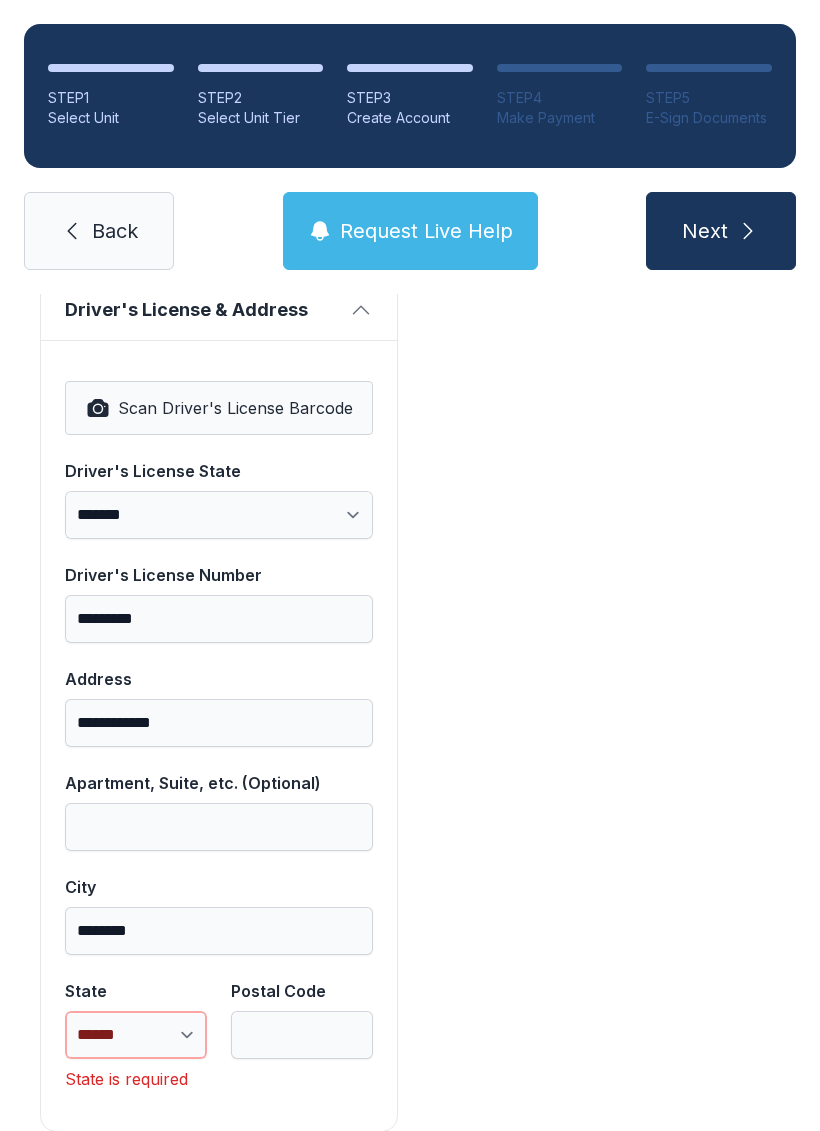 select on "**" 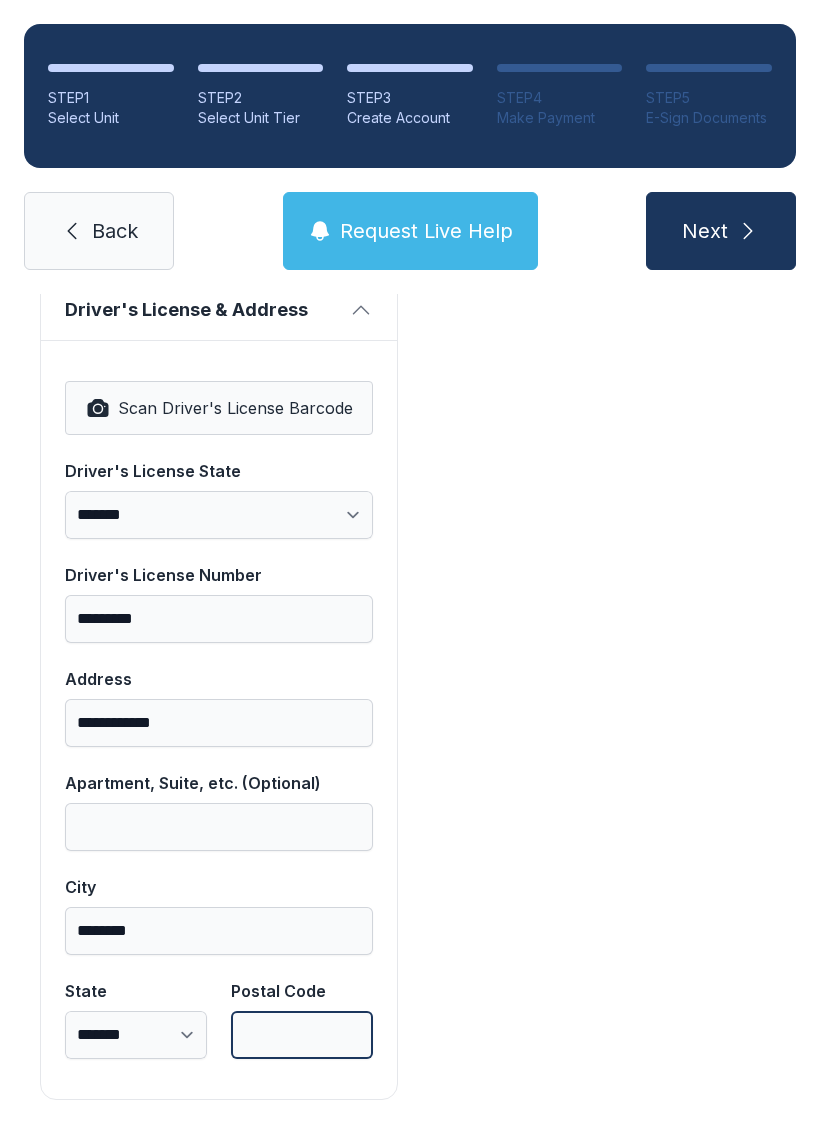 click on "Postal Code" at bounding box center (302, 1035) 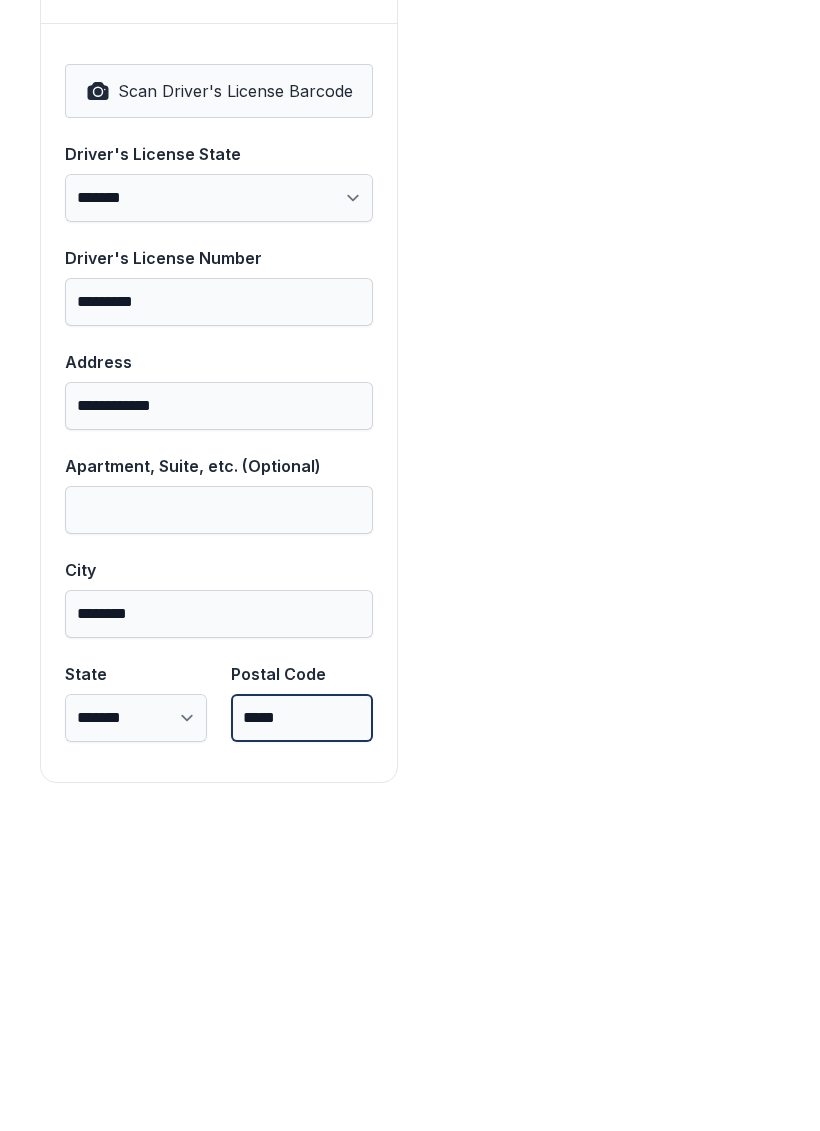 scroll, scrollTop: 1250, scrollLeft: 0, axis: vertical 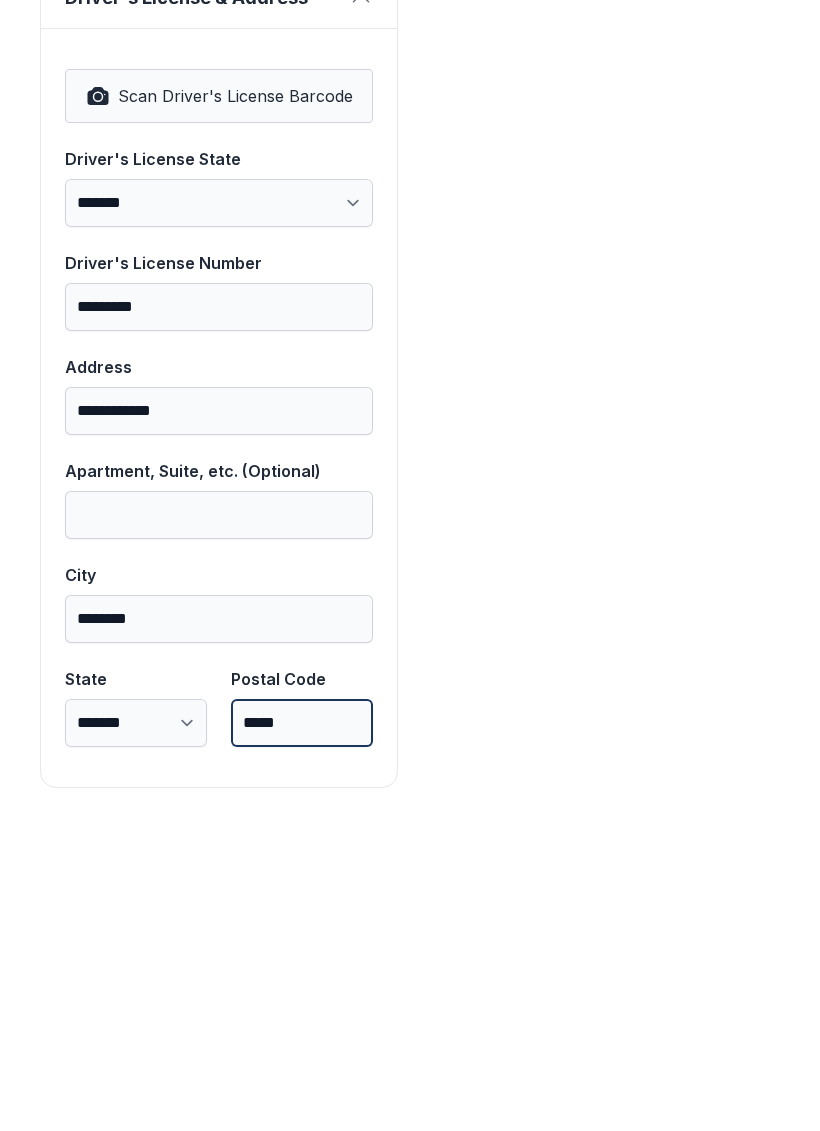 type on "*****" 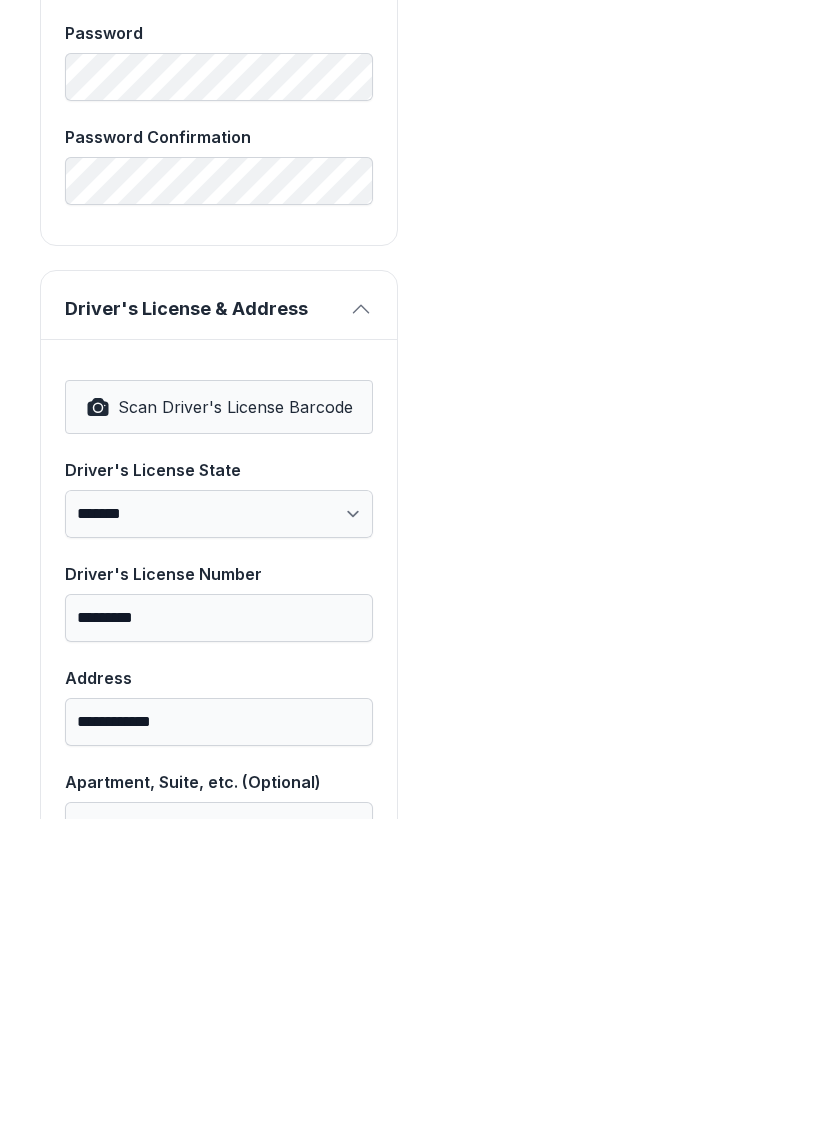 scroll, scrollTop: 906, scrollLeft: 0, axis: vertical 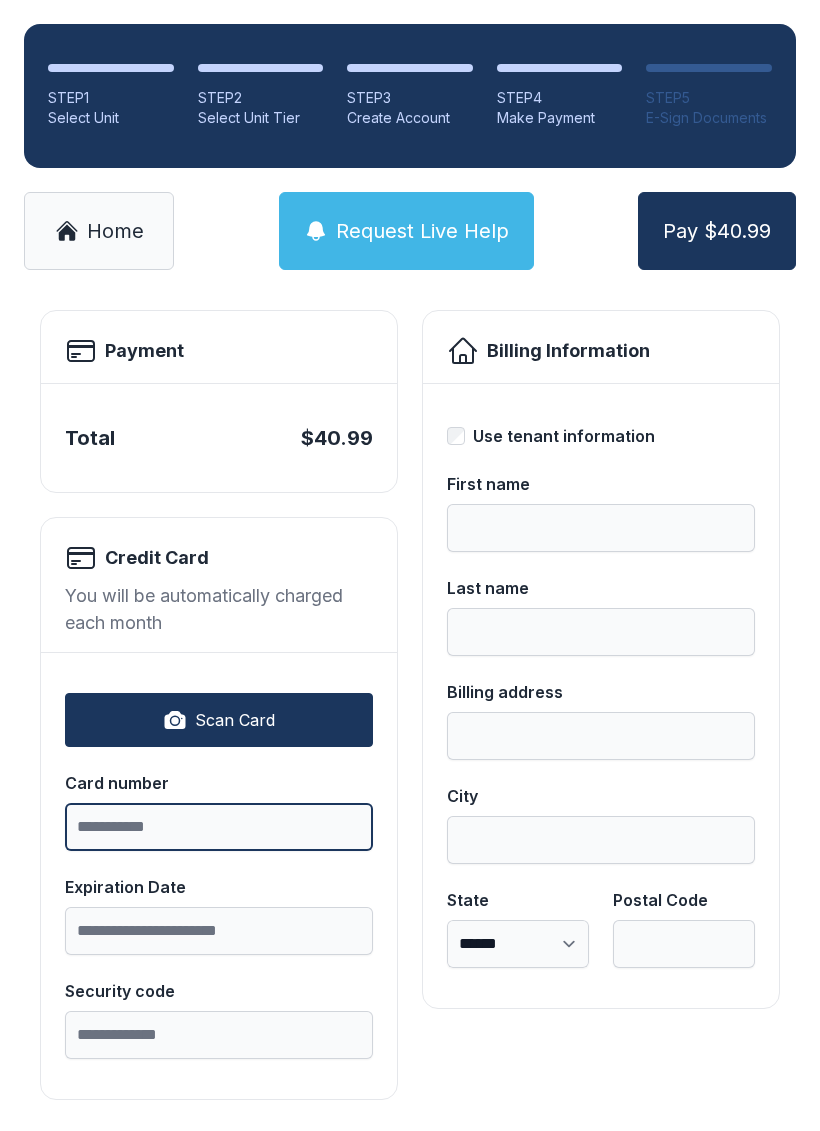 click on "Card number" at bounding box center [219, 827] 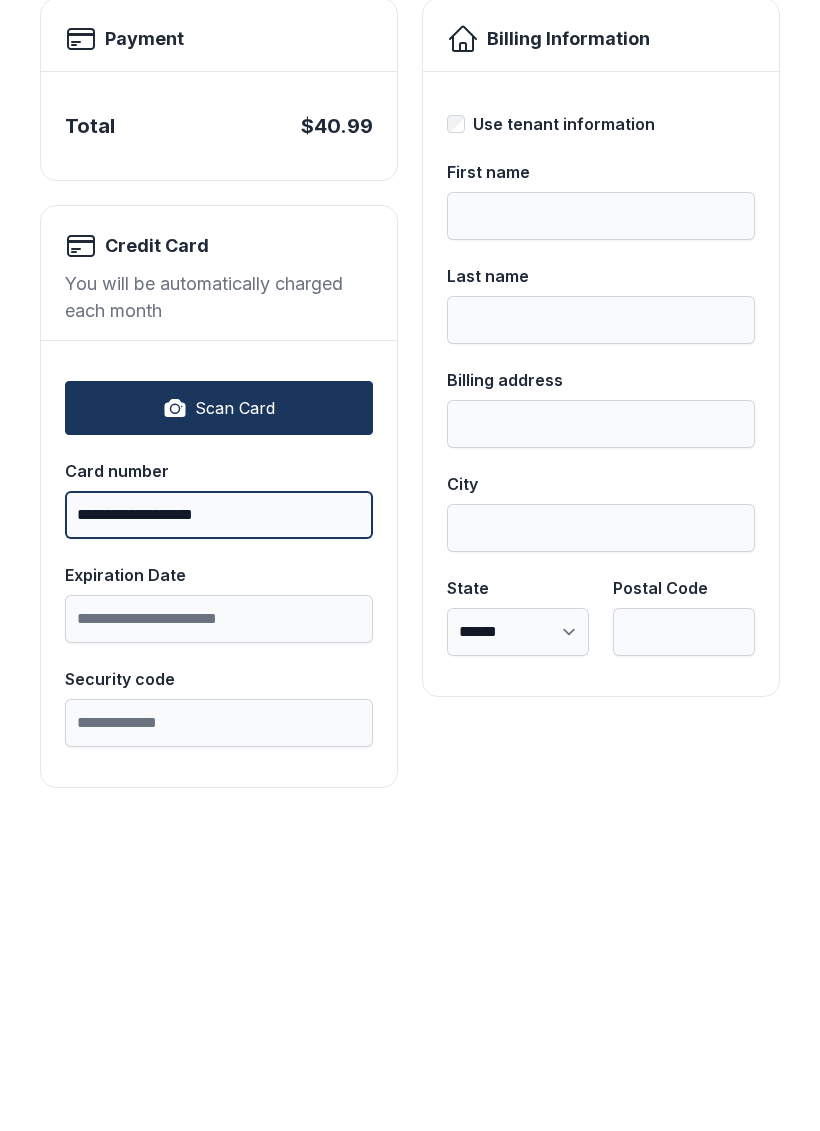type on "**********" 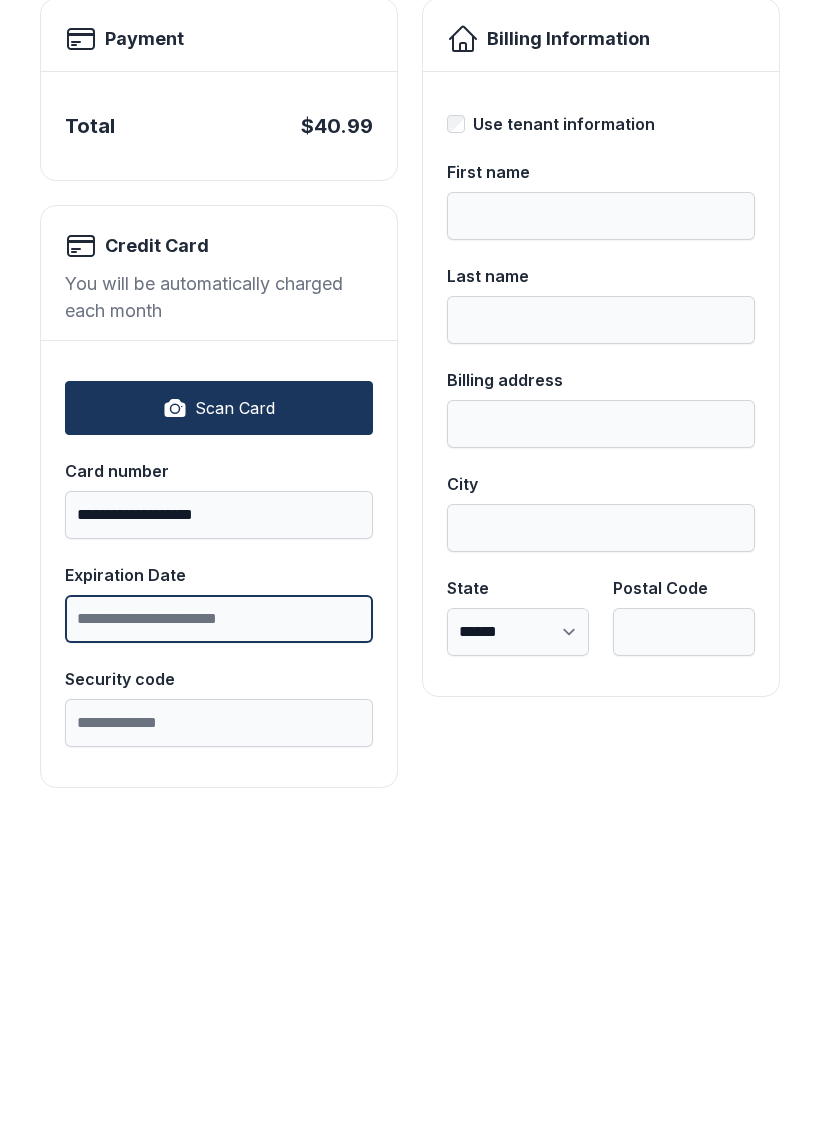 click on "Expiration Date" at bounding box center [219, 931] 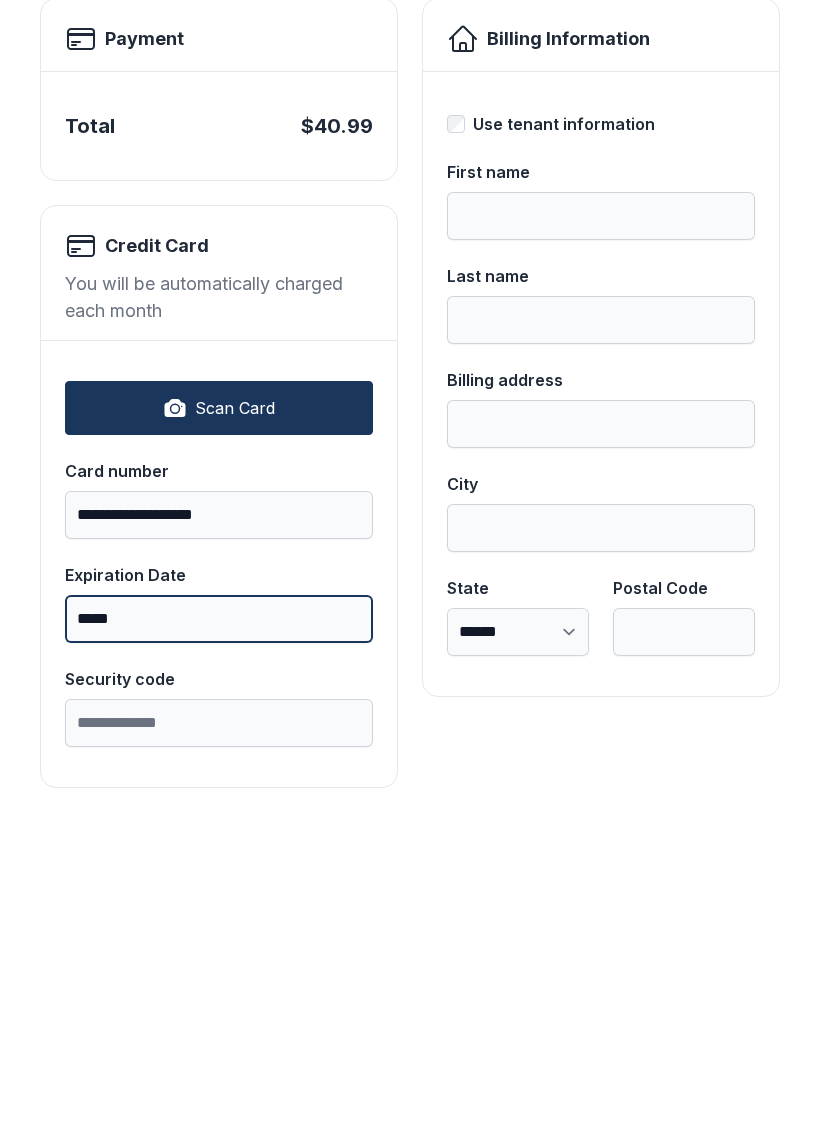 type on "*****" 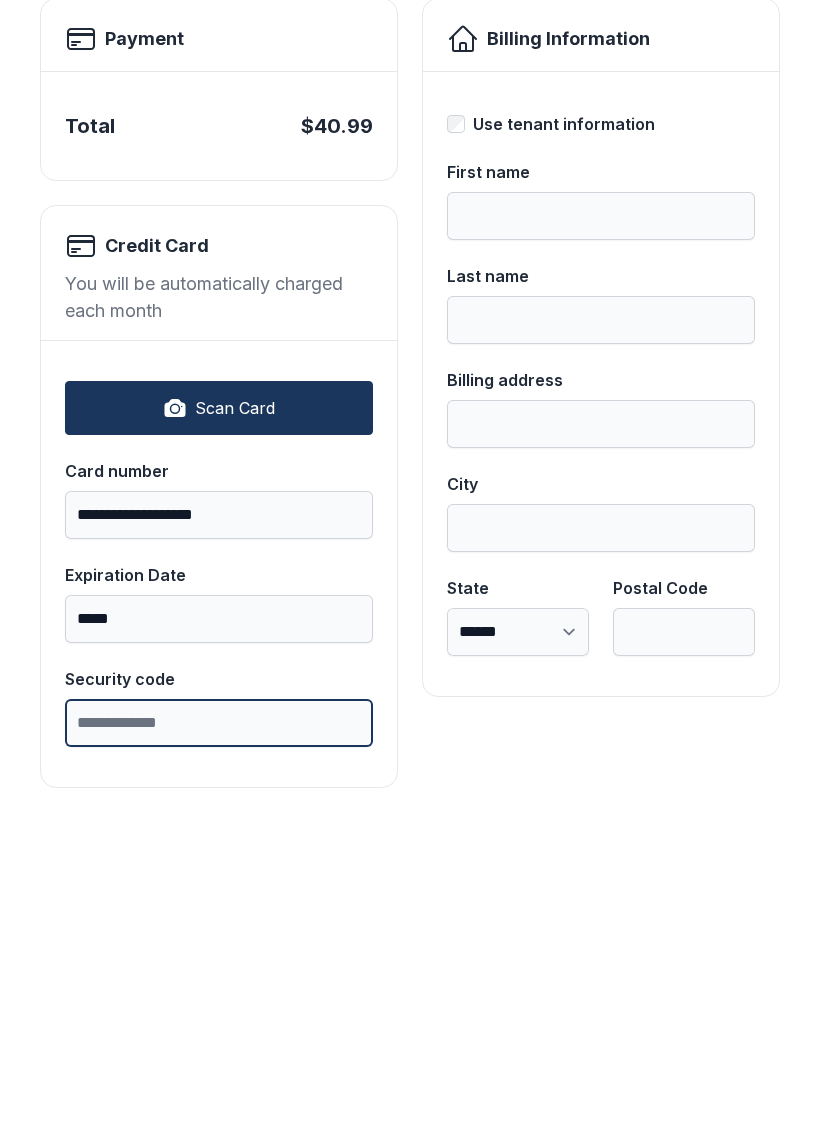 click on "Security code" at bounding box center [219, 1035] 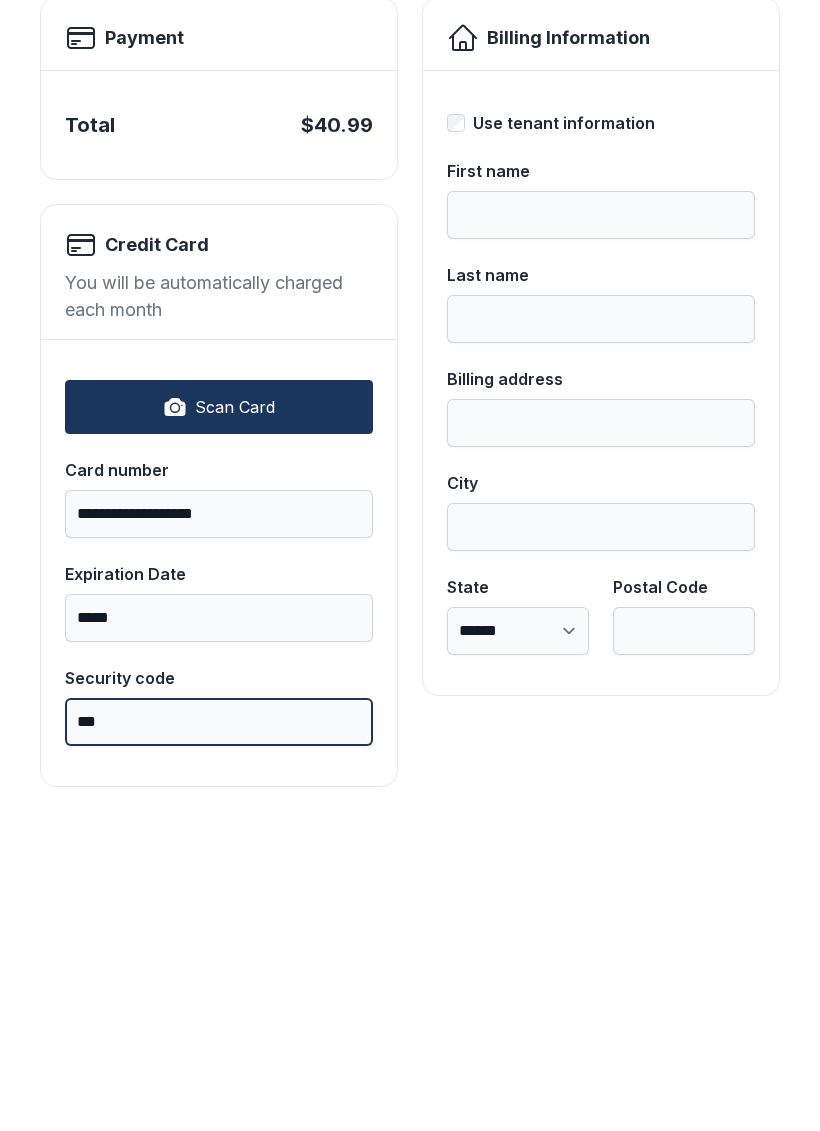 scroll, scrollTop: 96, scrollLeft: 0, axis: vertical 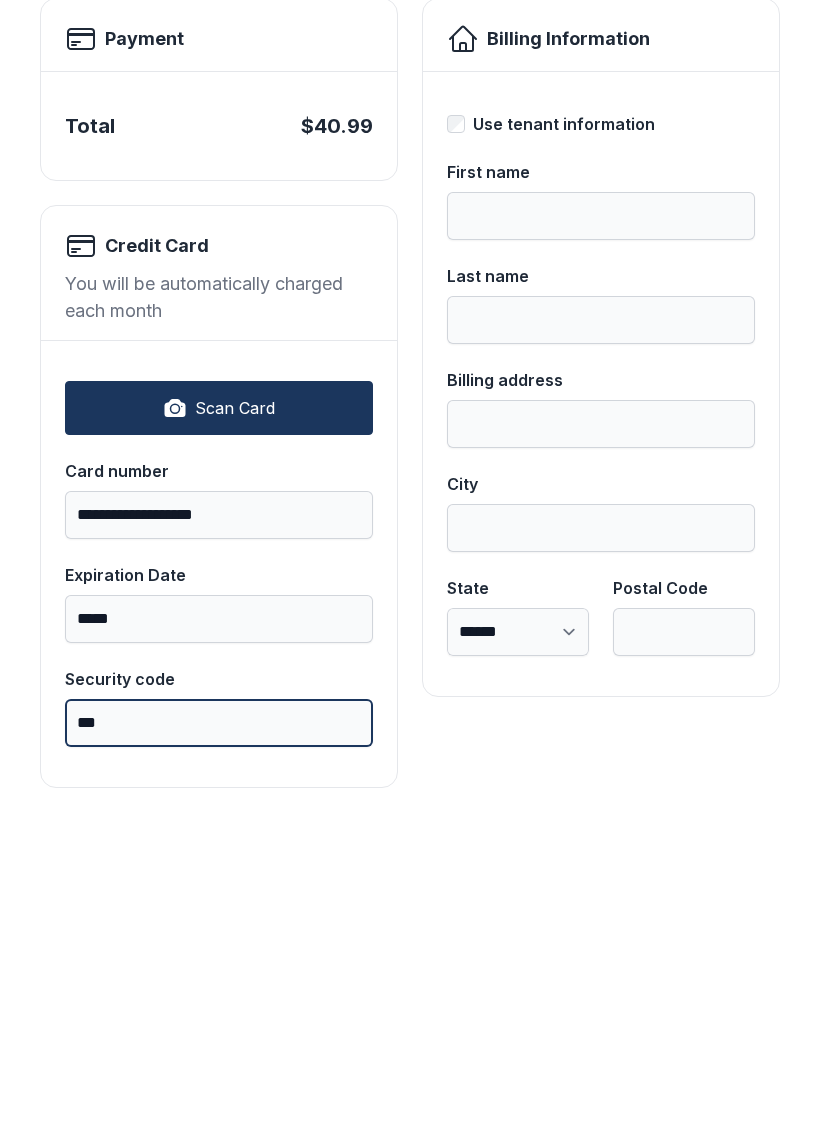 type on "***" 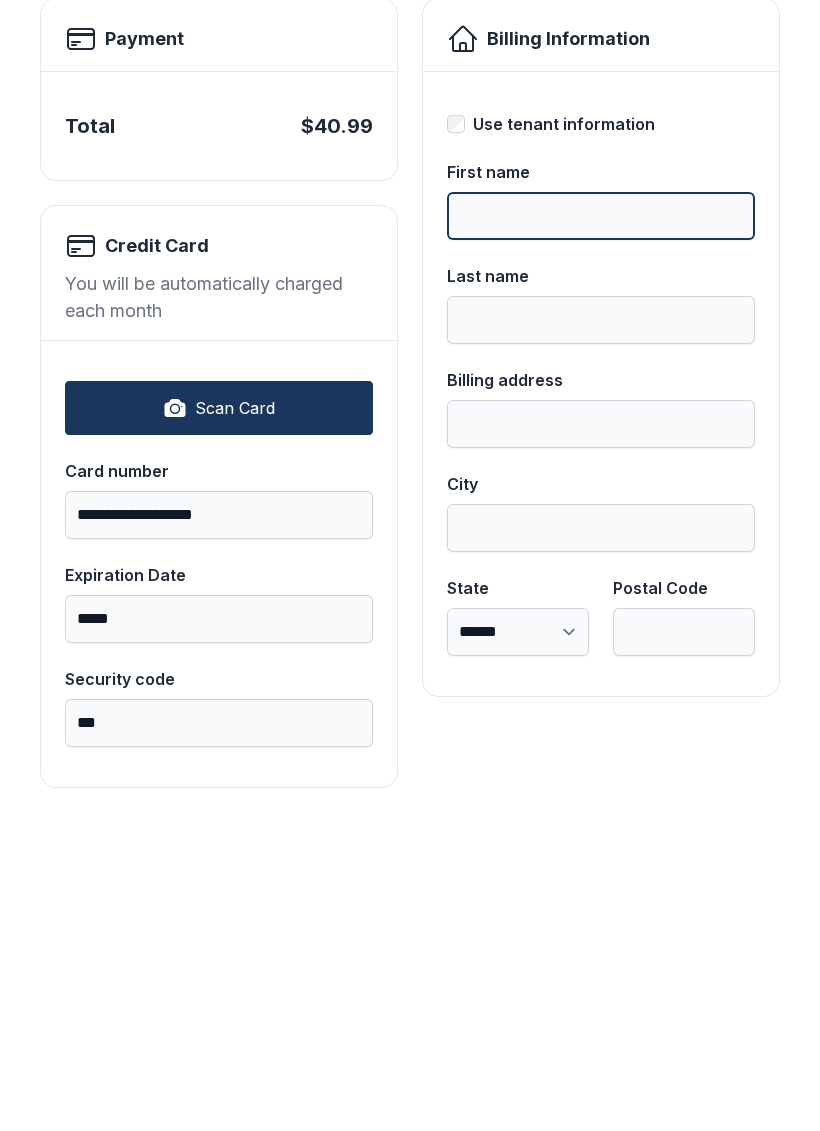 click on "First name" at bounding box center (601, 528) 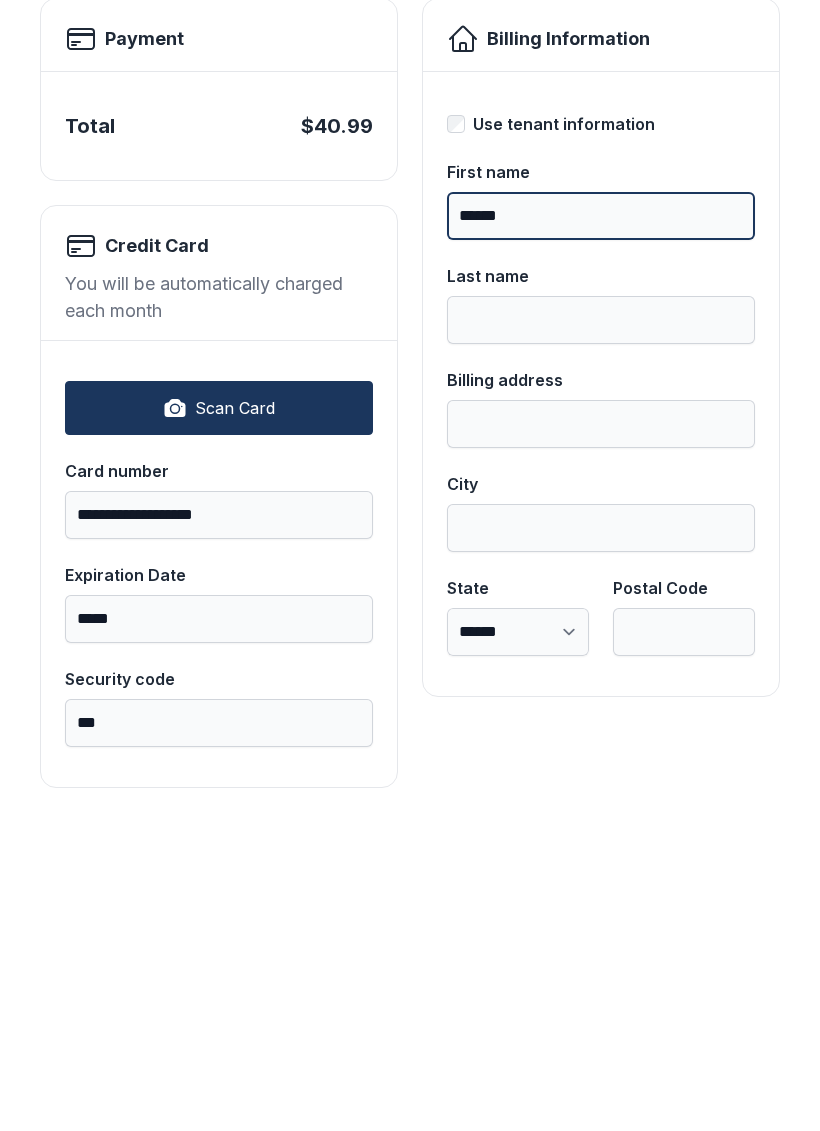 type on "******" 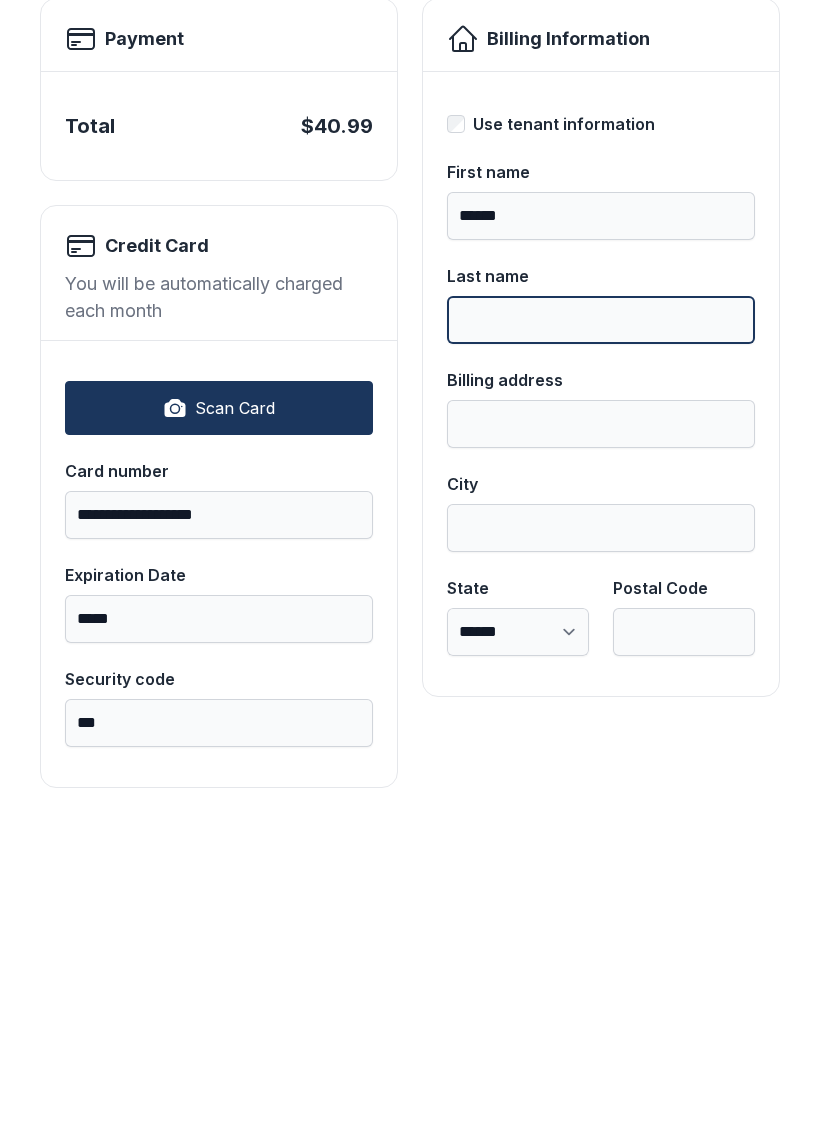 click on "Last name" at bounding box center (601, 632) 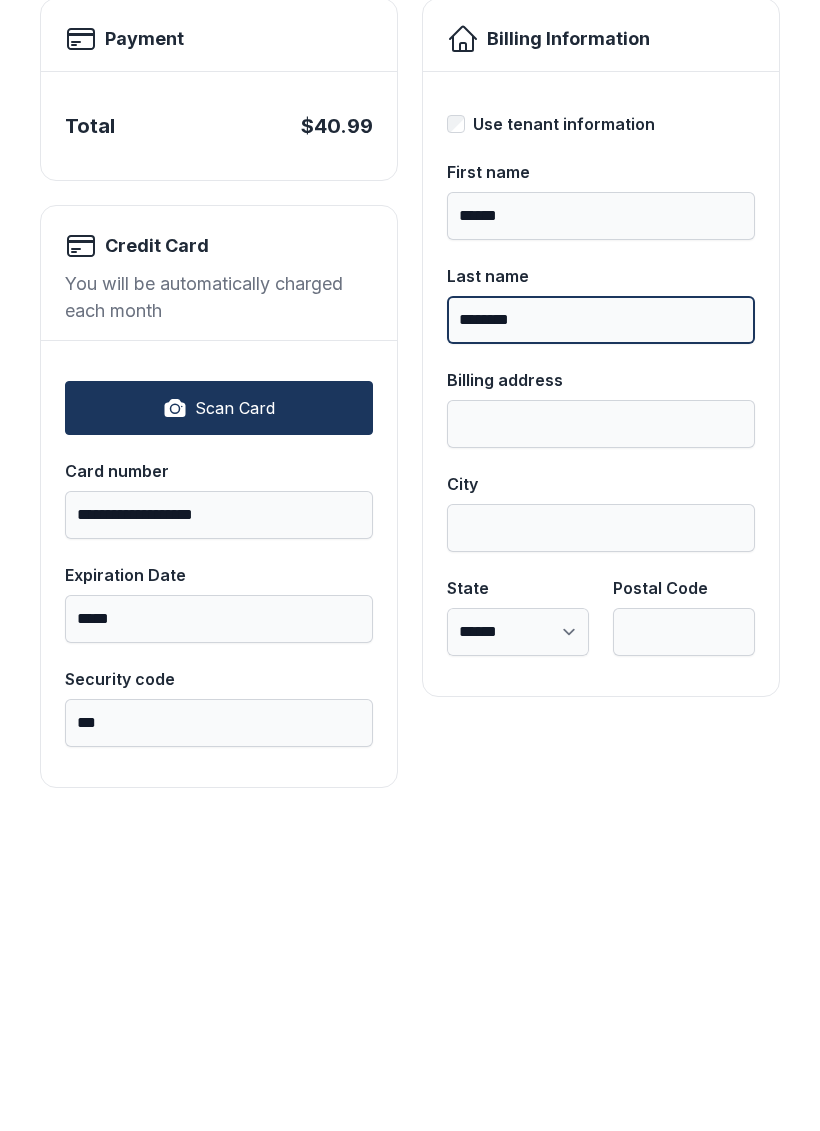 type on "********" 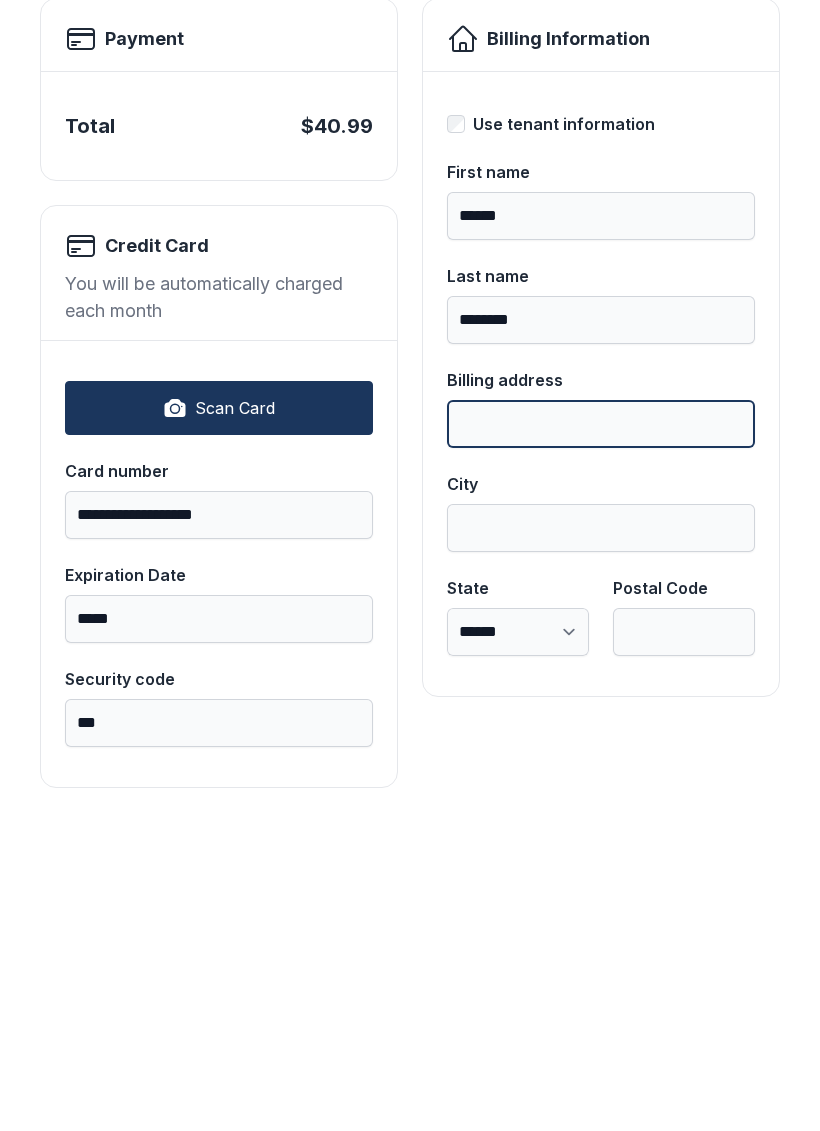 click on "Billing address" at bounding box center [601, 736] 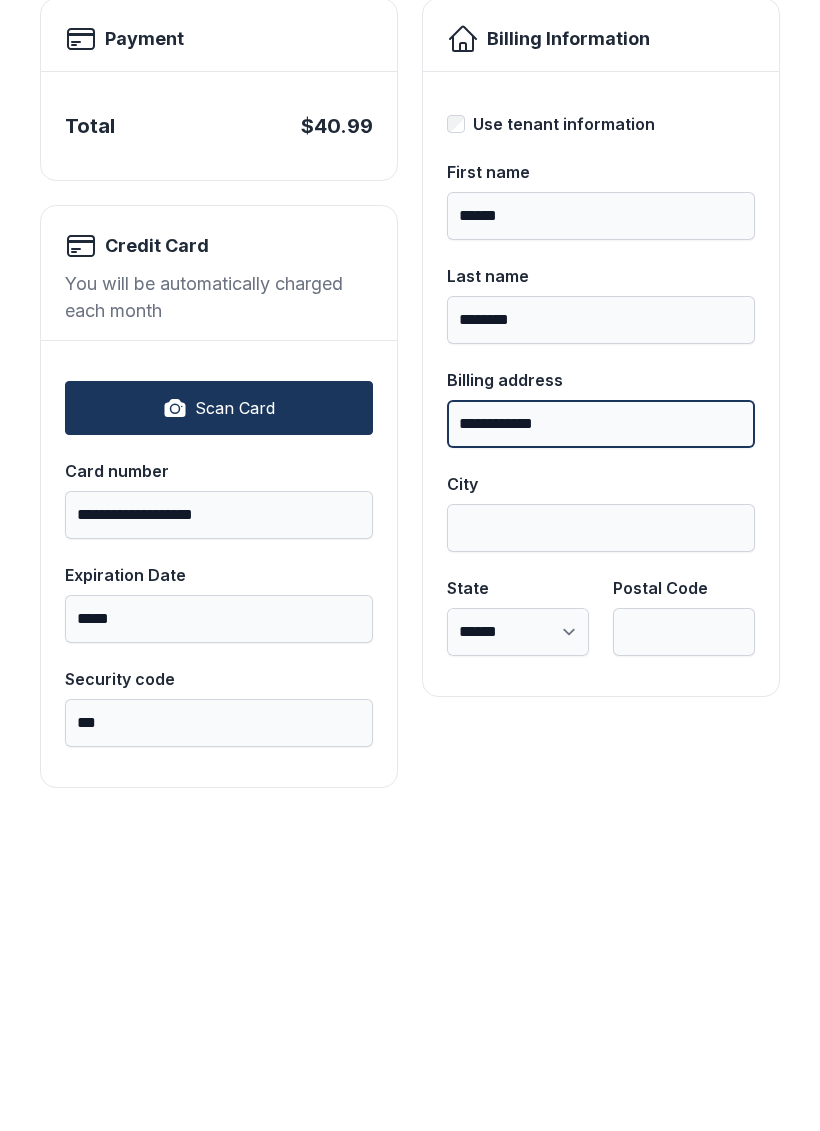type on "**********" 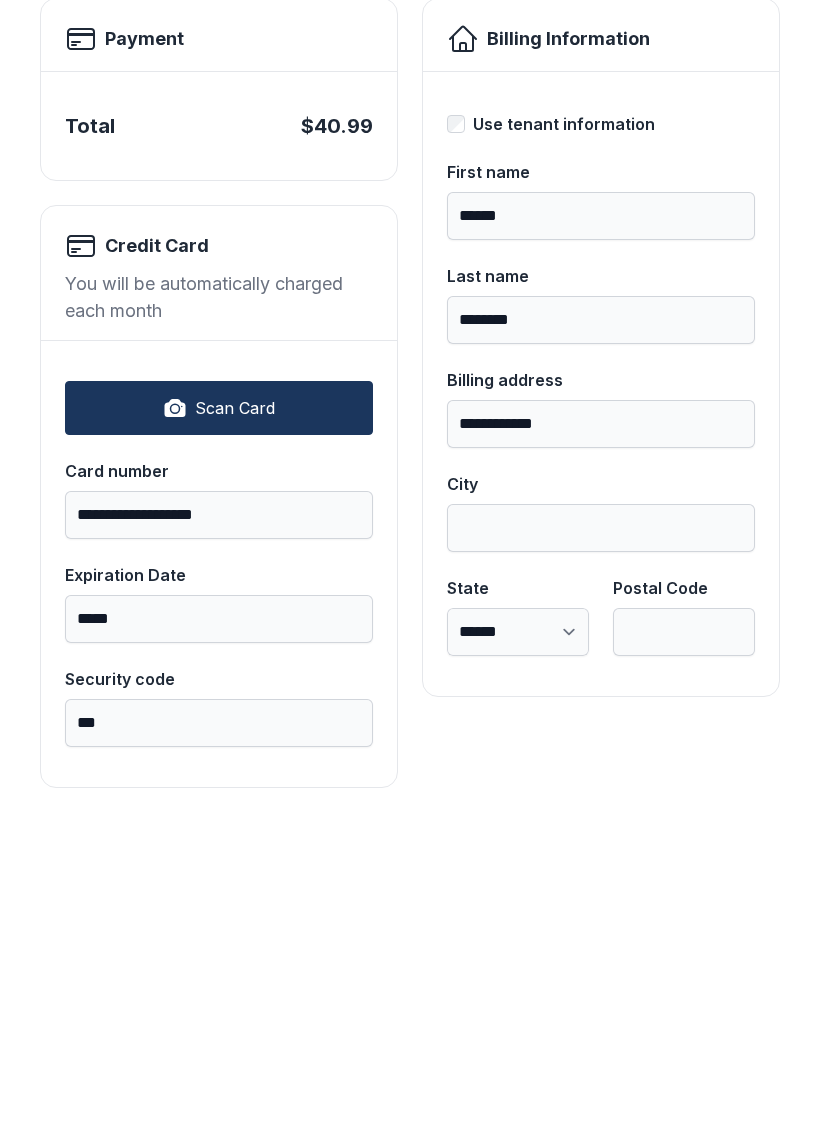 click on "City" at bounding box center (601, 840) 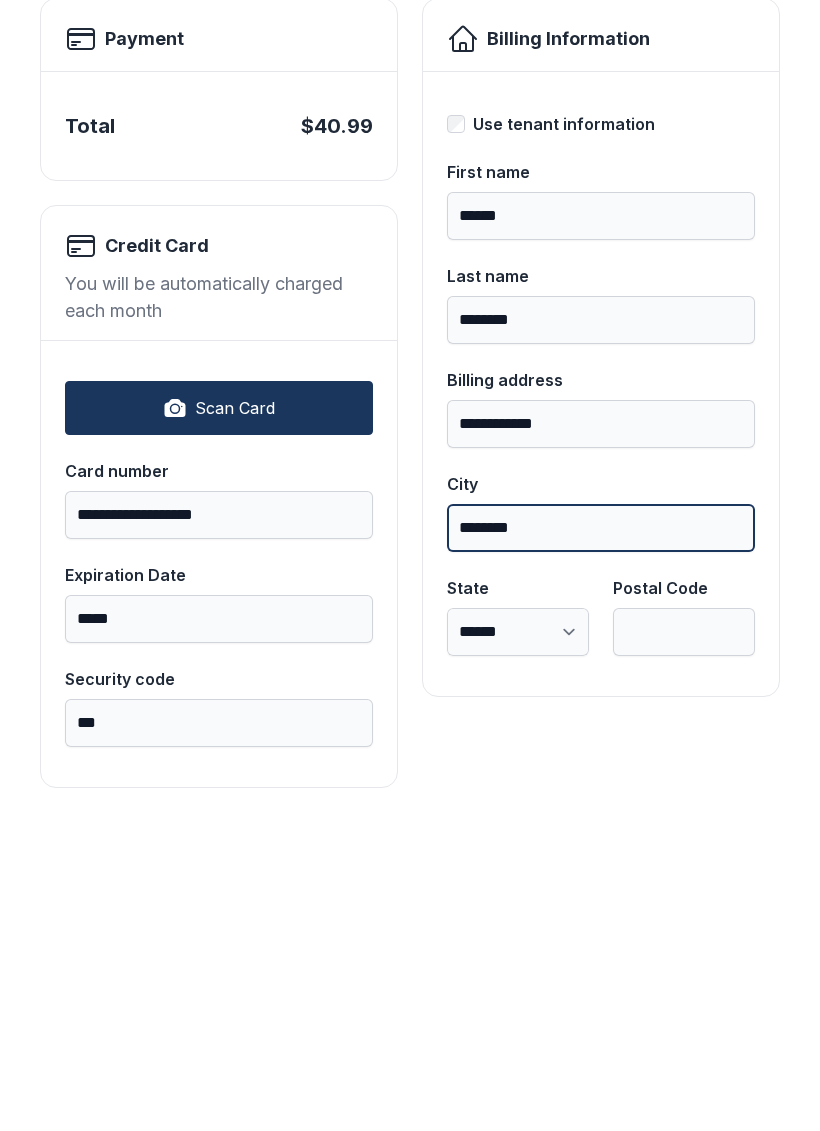 type on "********" 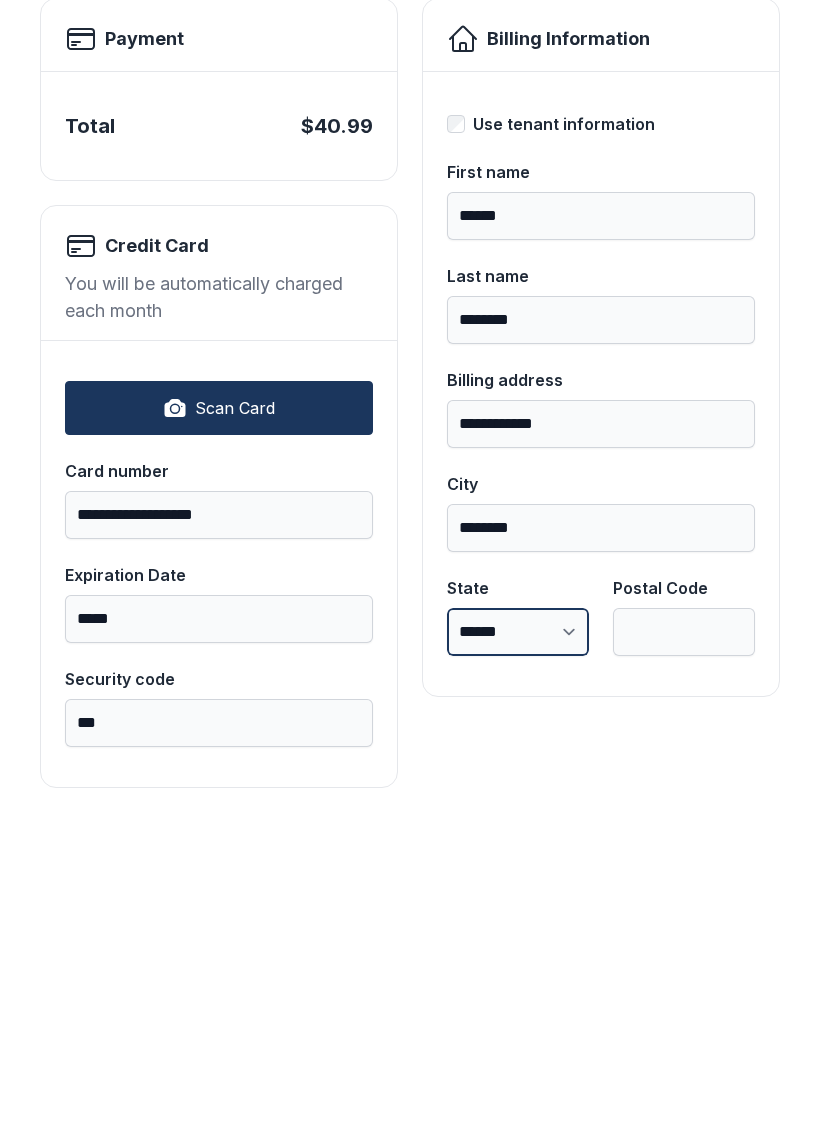 click on "**********" at bounding box center (518, 944) 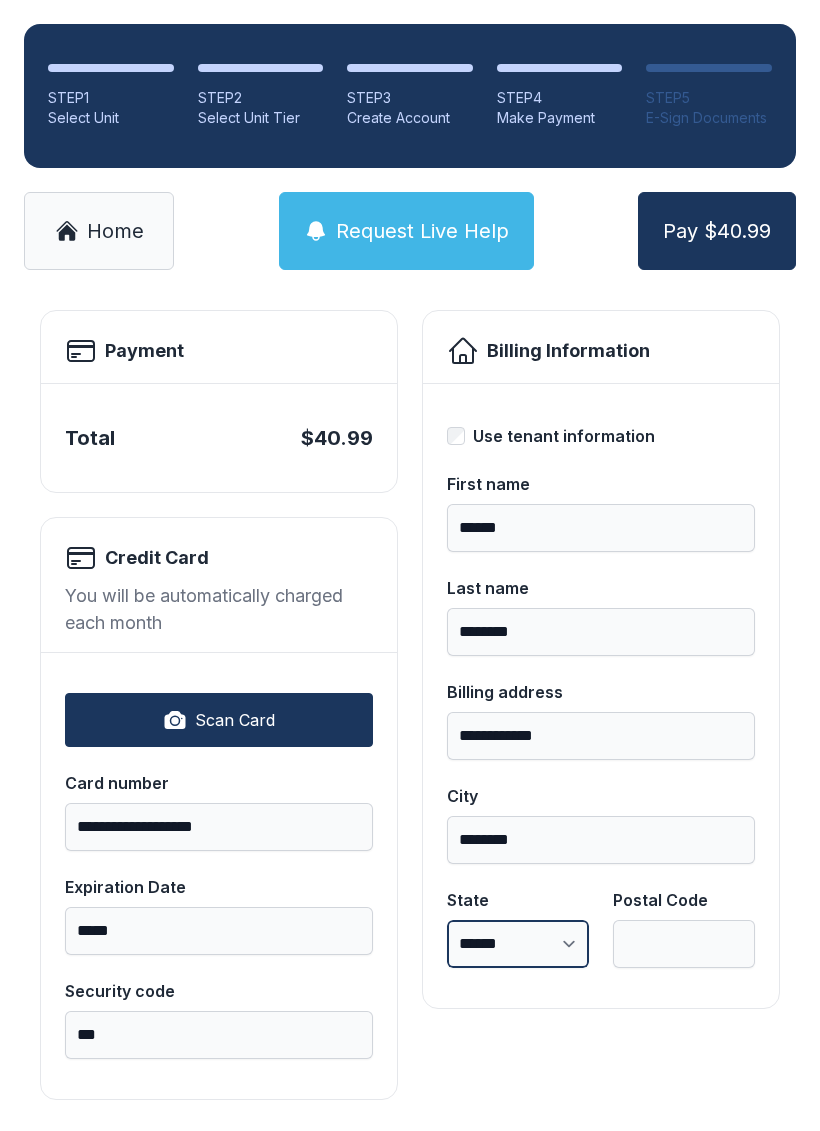 select on "**" 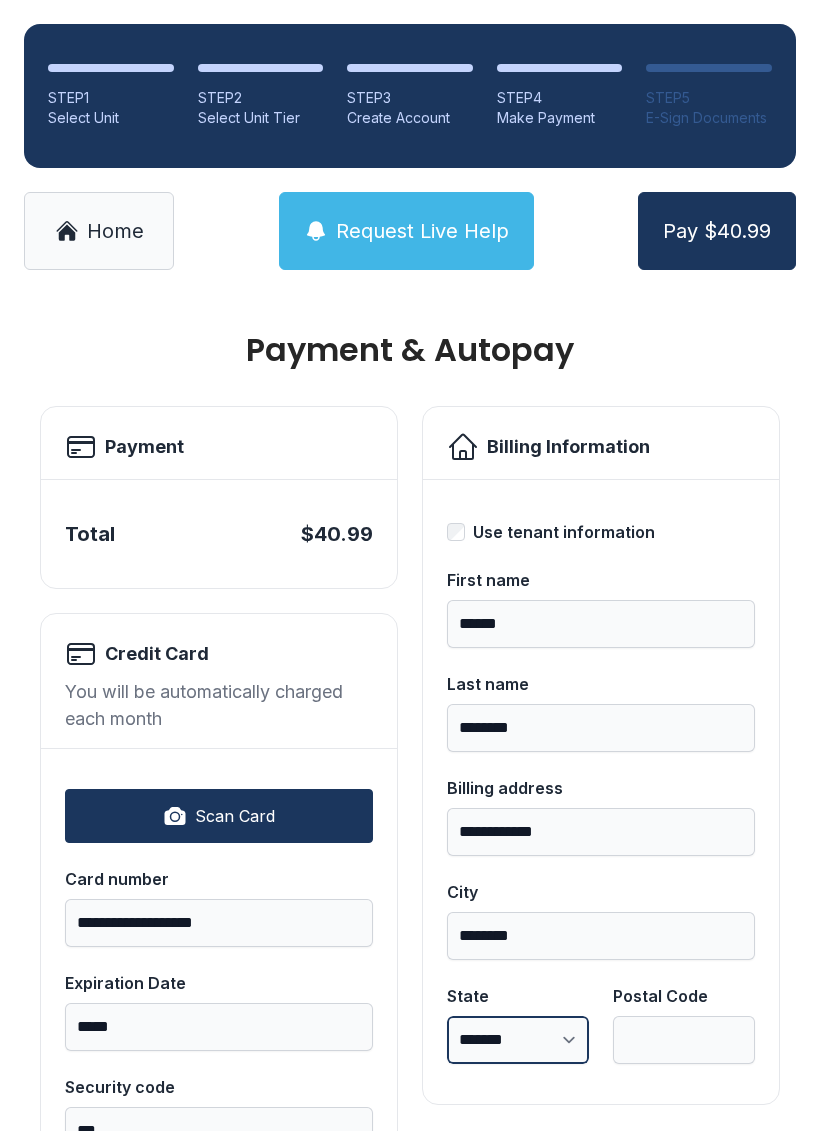 scroll, scrollTop: 0, scrollLeft: 0, axis: both 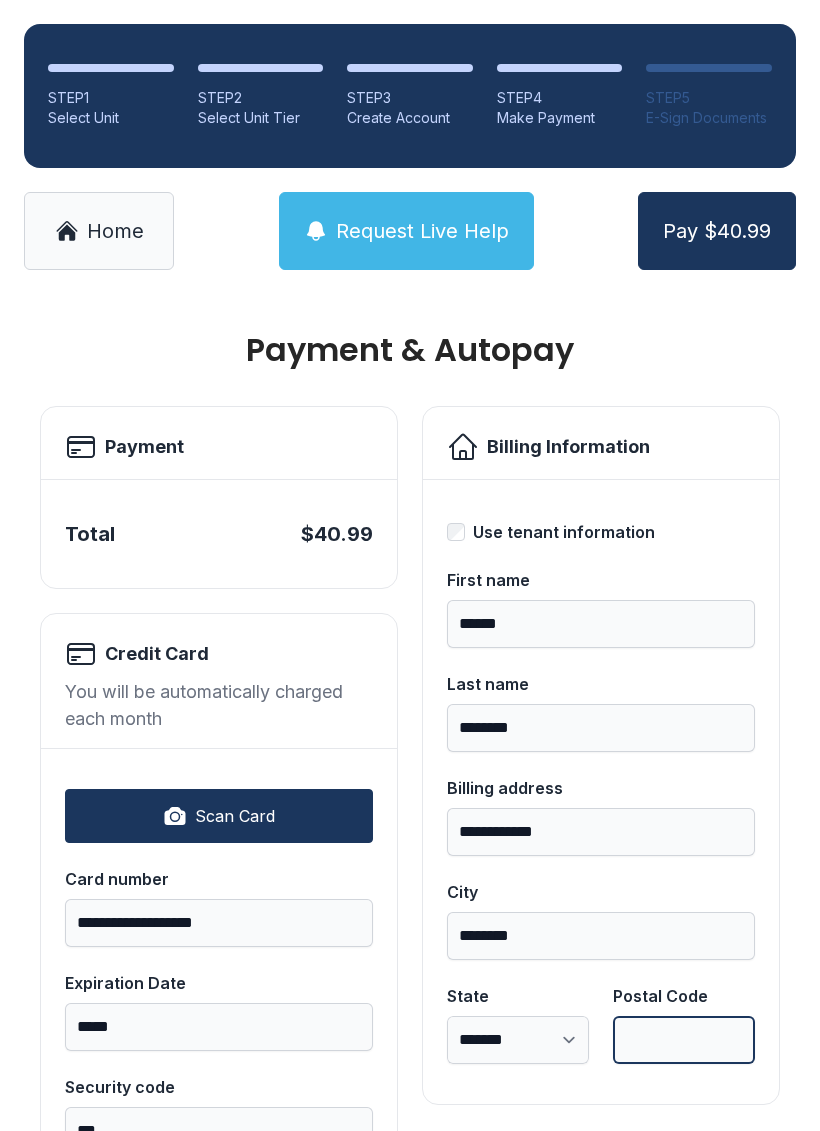 click on "Postal Code" at bounding box center [684, 1040] 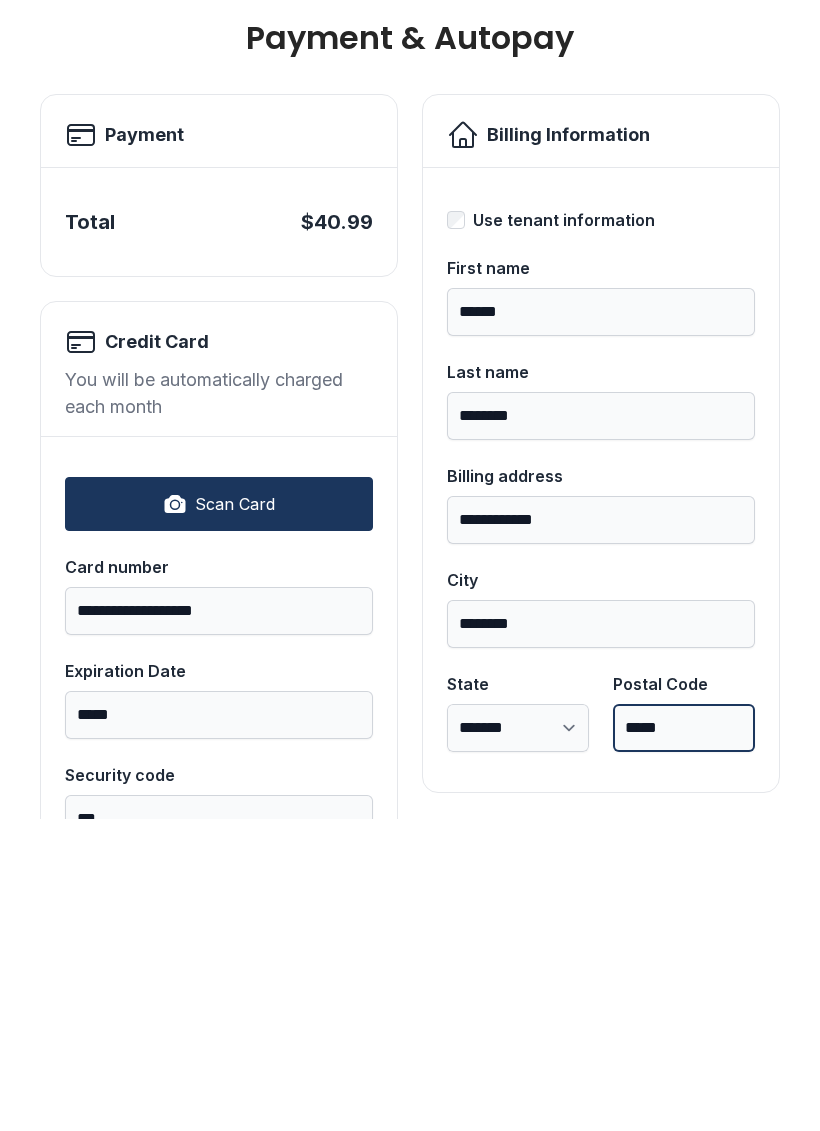 type on "*****" 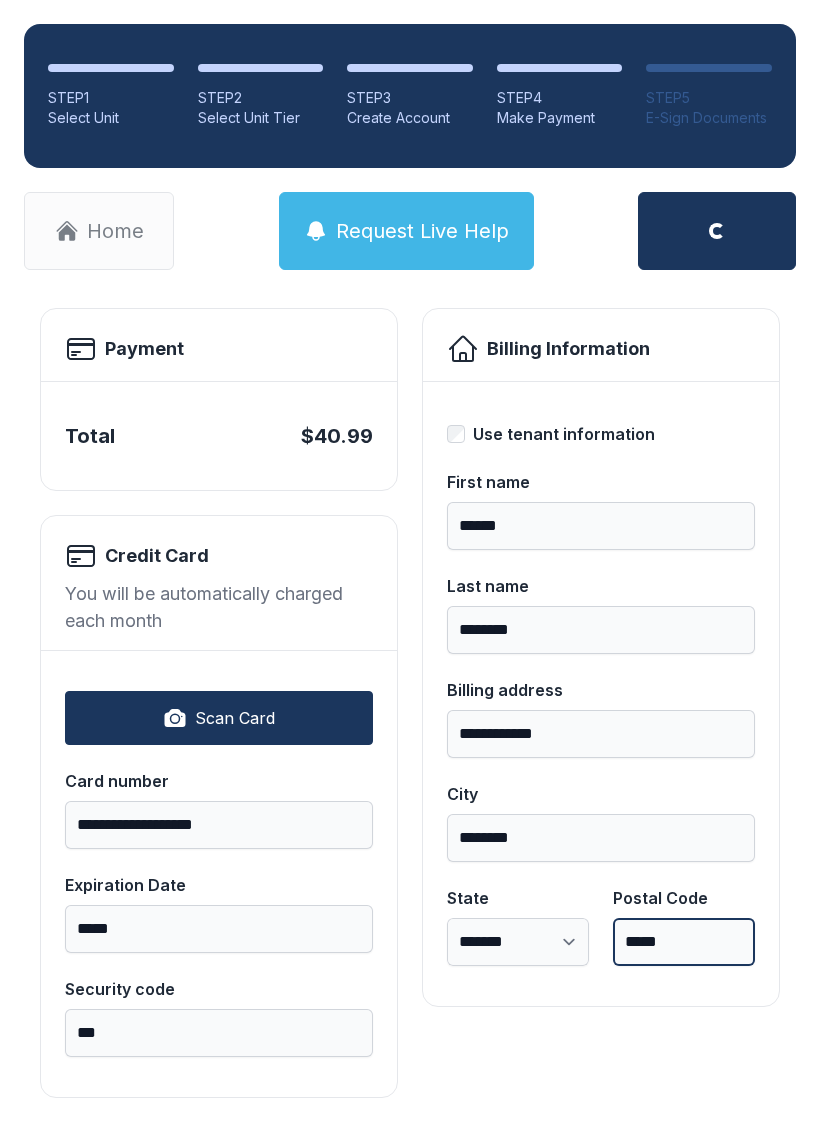scroll, scrollTop: 96, scrollLeft: 0, axis: vertical 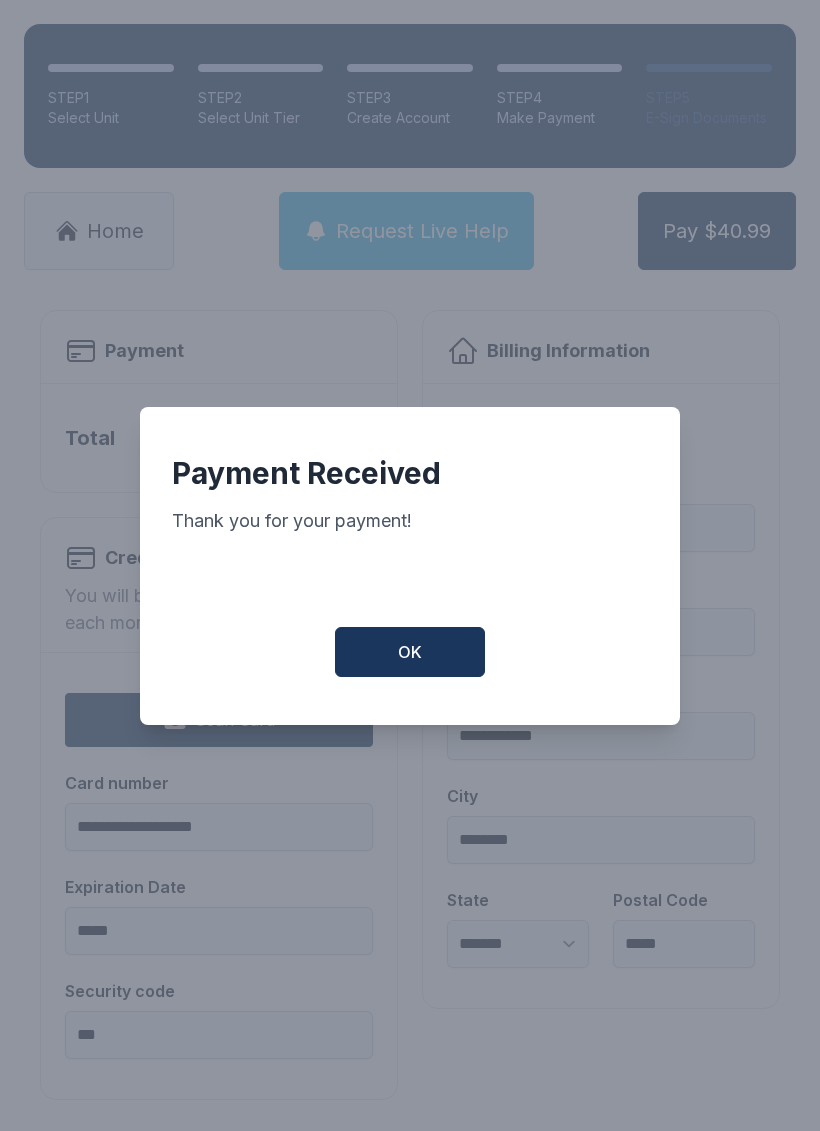 click on "OK" at bounding box center (410, 652) 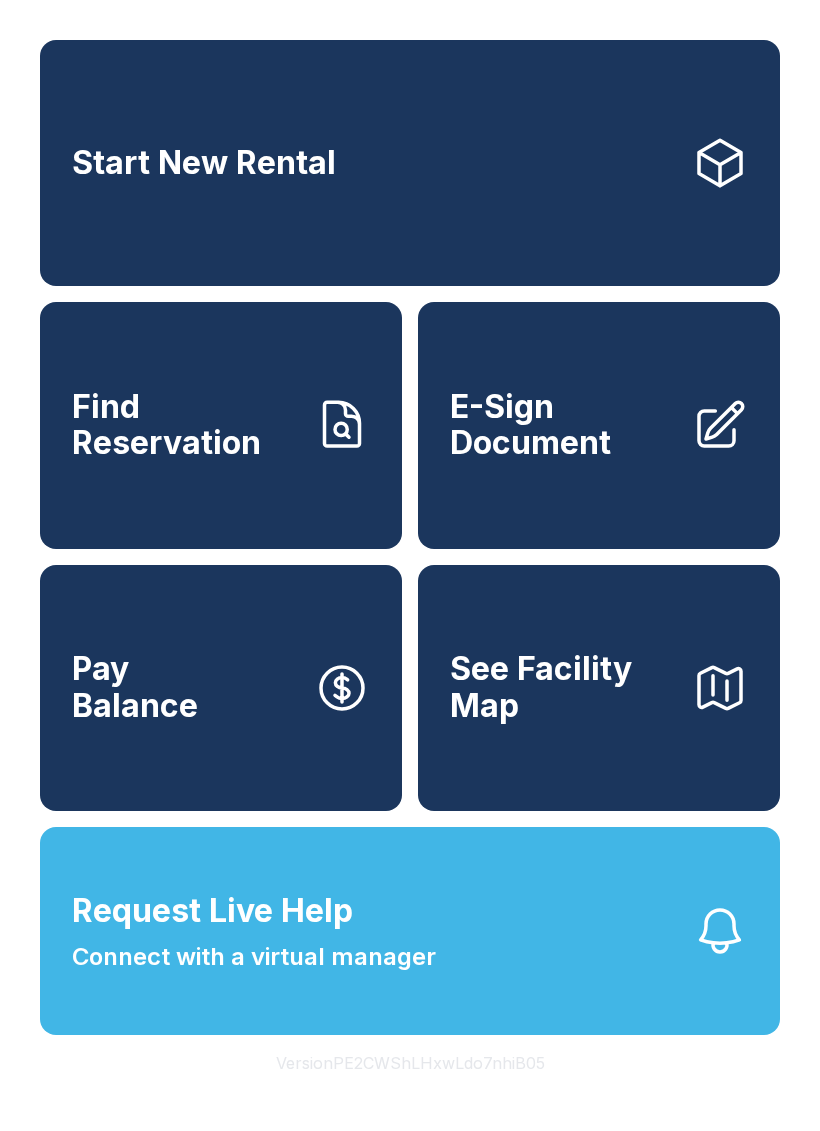 click on "Request Live Help Connect with a virtual manager" at bounding box center [410, 931] 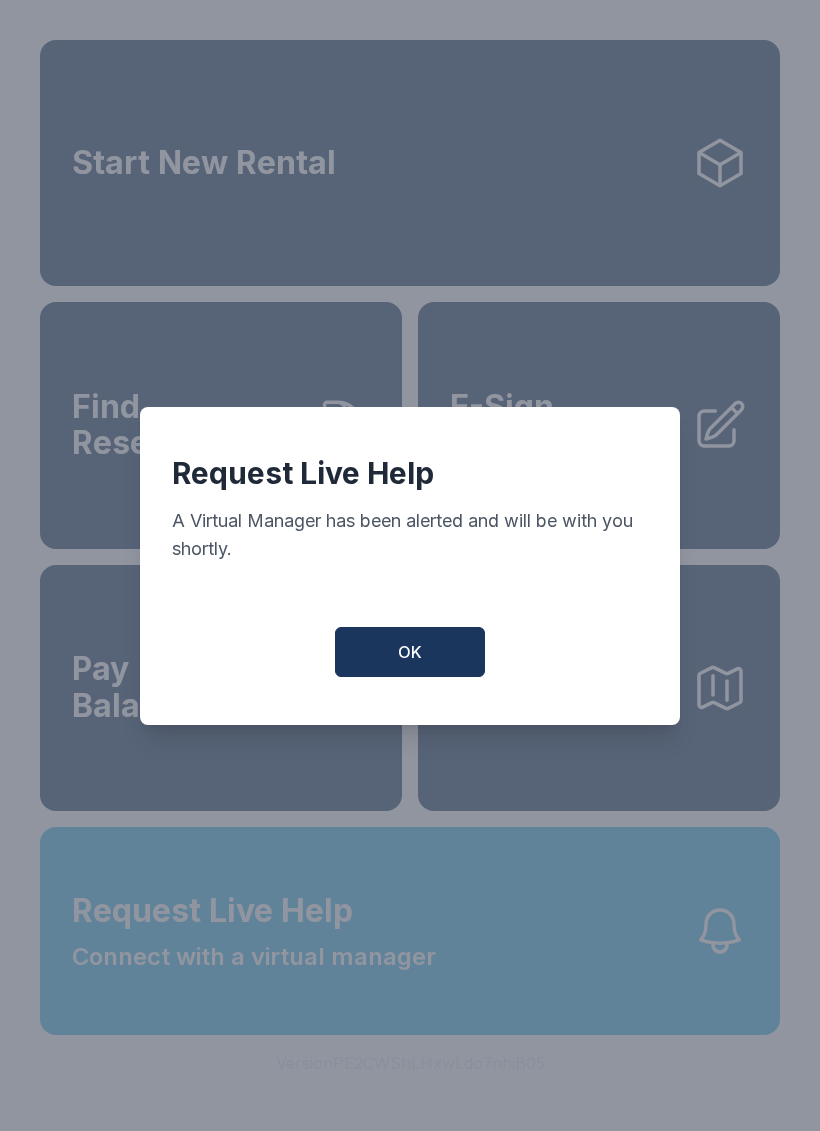 click on "OK" at bounding box center (410, 652) 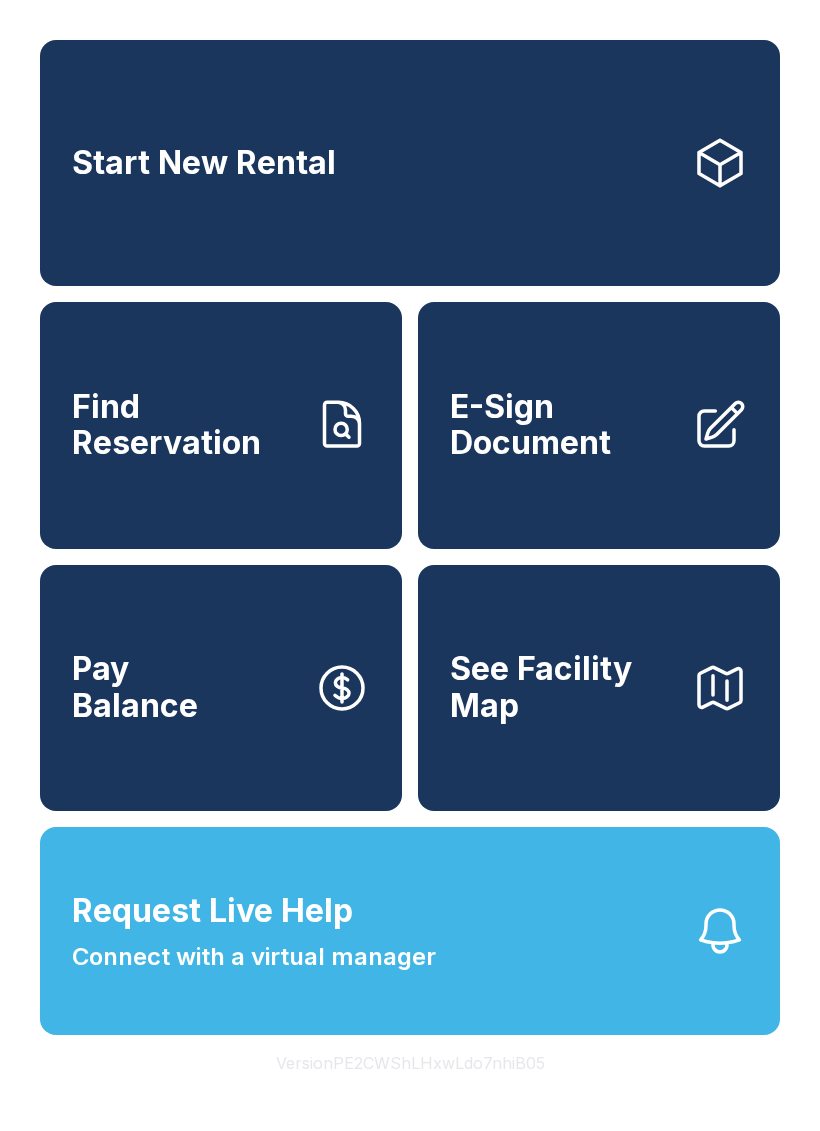 click on "Find Reservation" at bounding box center [185, 425] 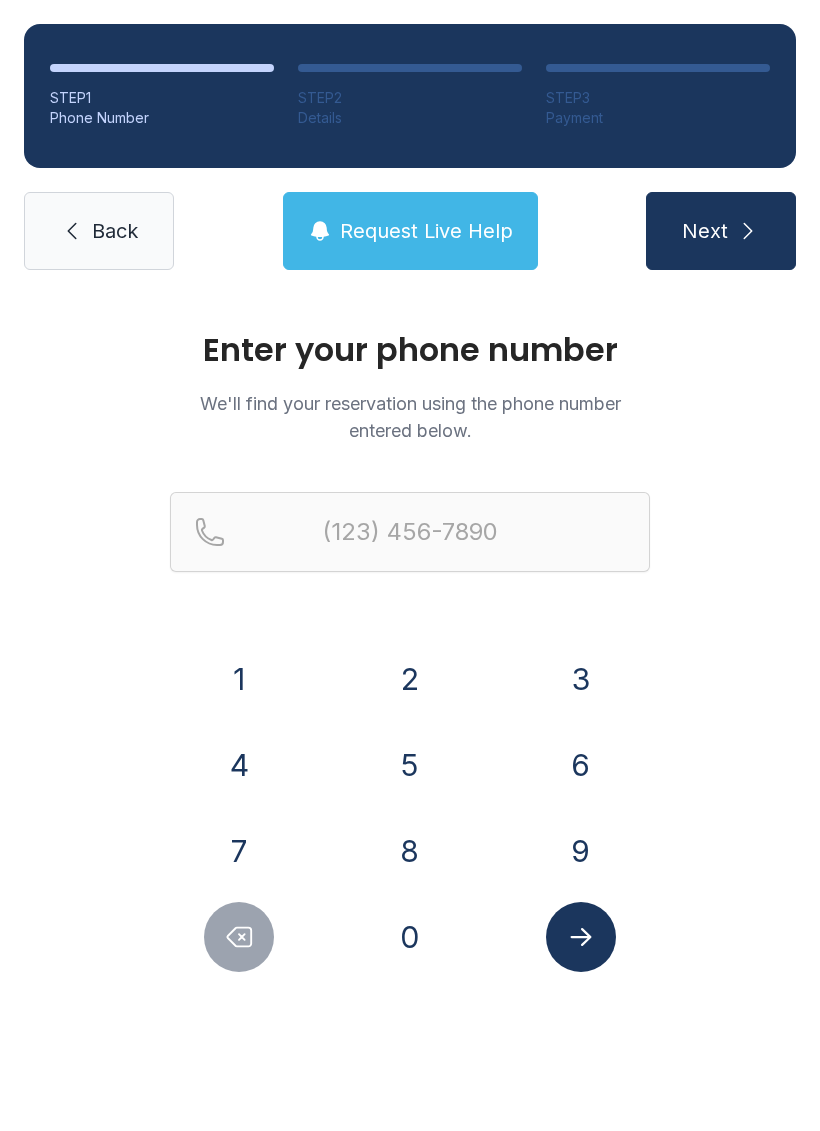 click on "Back" at bounding box center (115, 231) 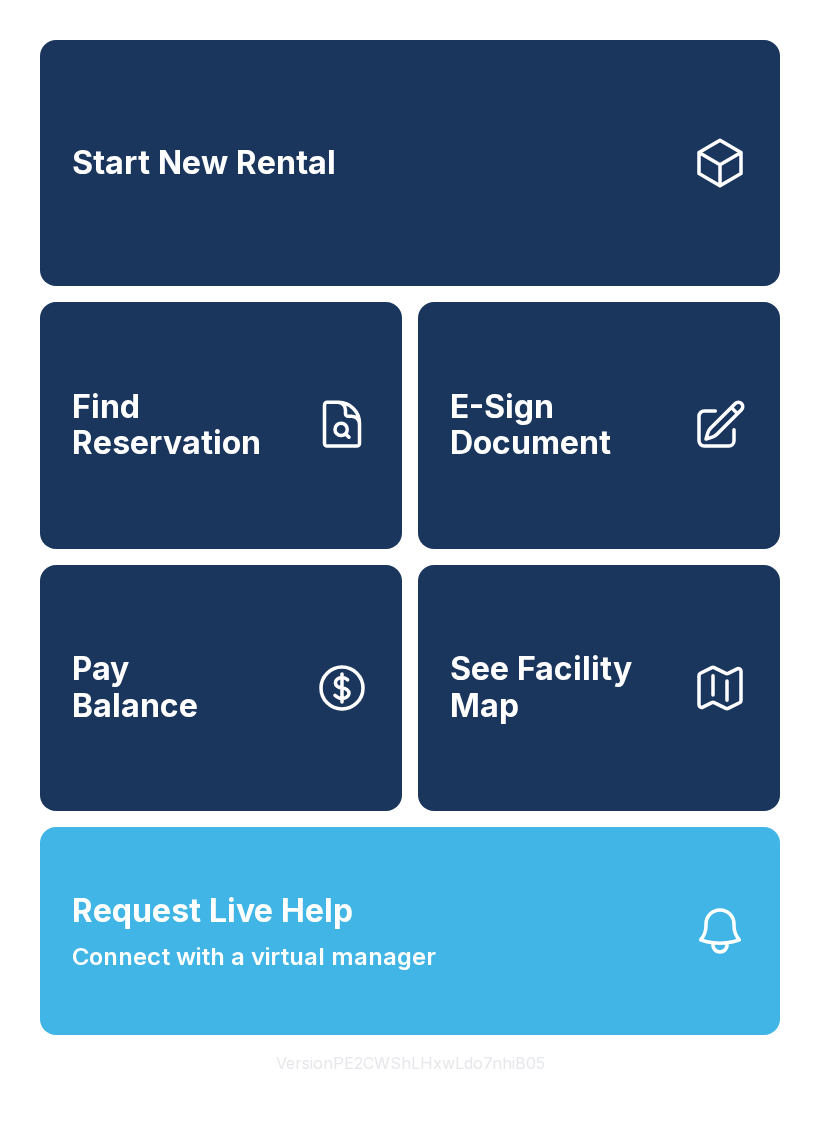 click on "Find Reservation" at bounding box center (185, 425) 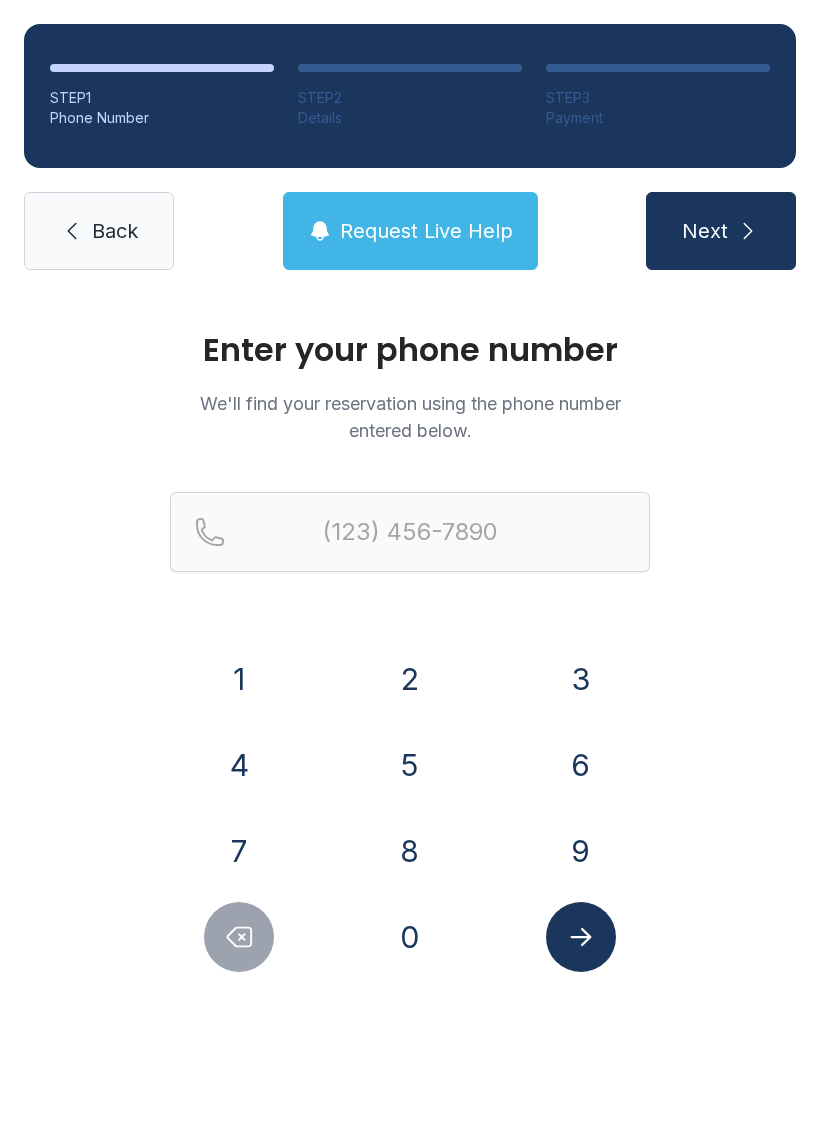 click on "Back" at bounding box center [115, 231] 